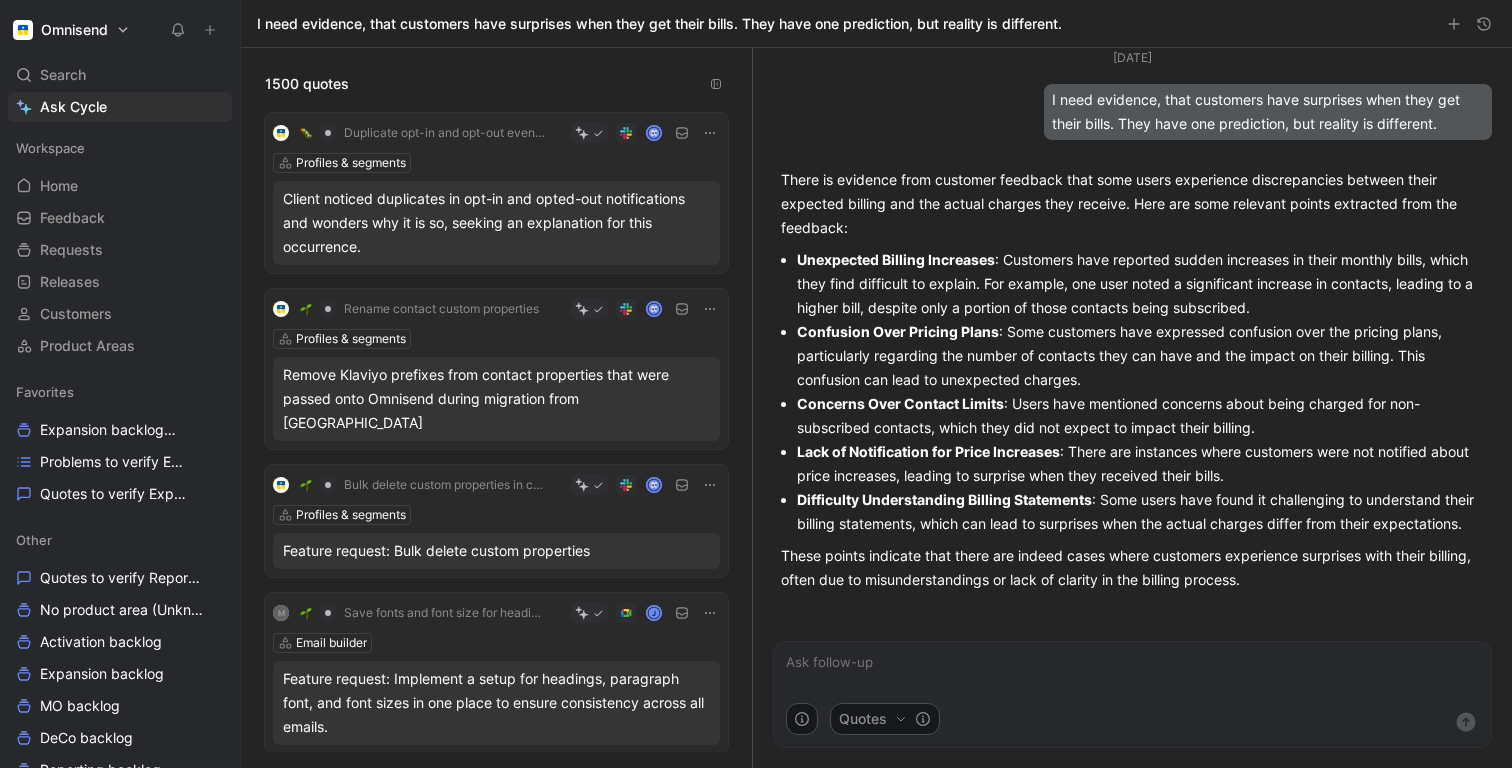scroll, scrollTop: 0, scrollLeft: 0, axis: both 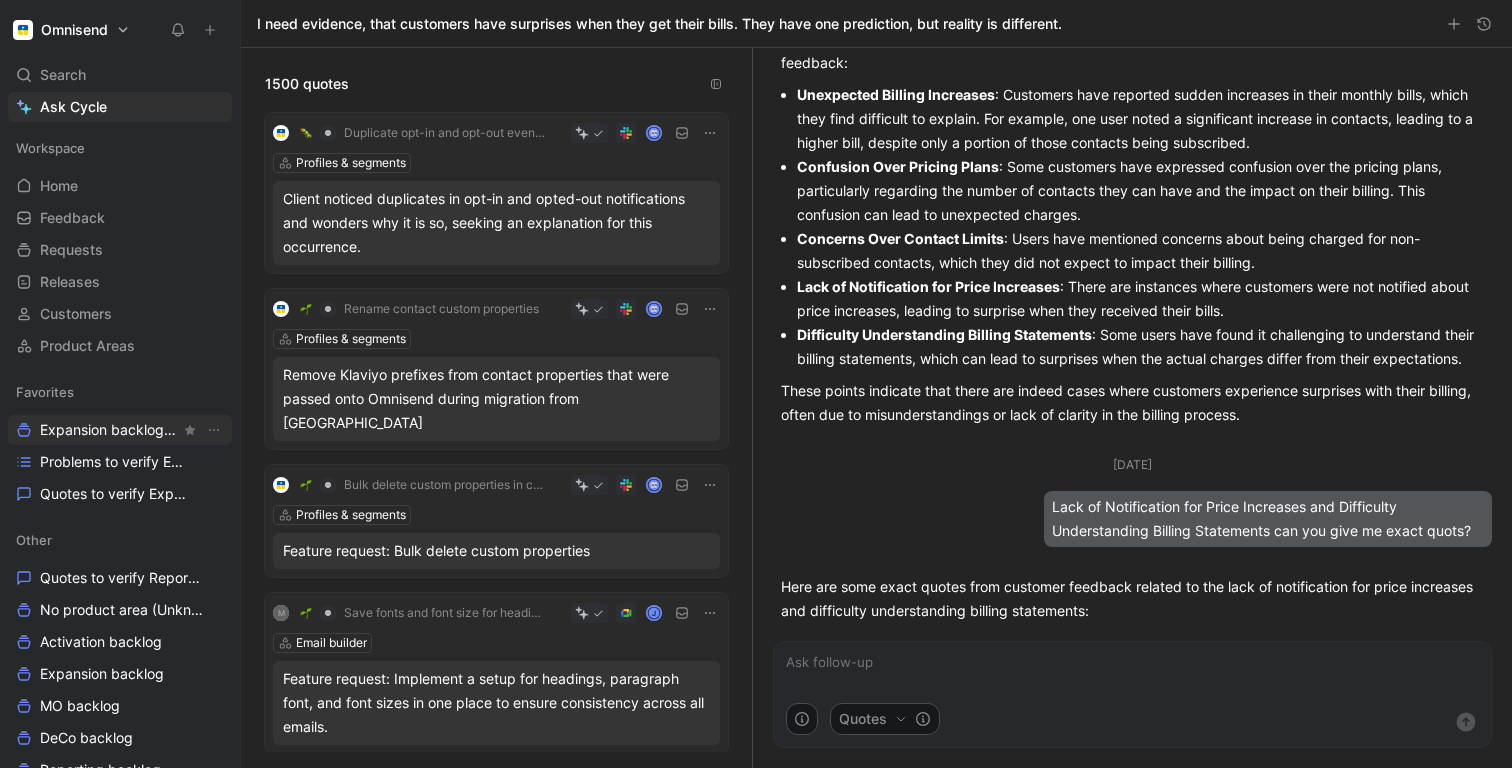 click on "Expansion backlog Other" at bounding box center (110, 430) 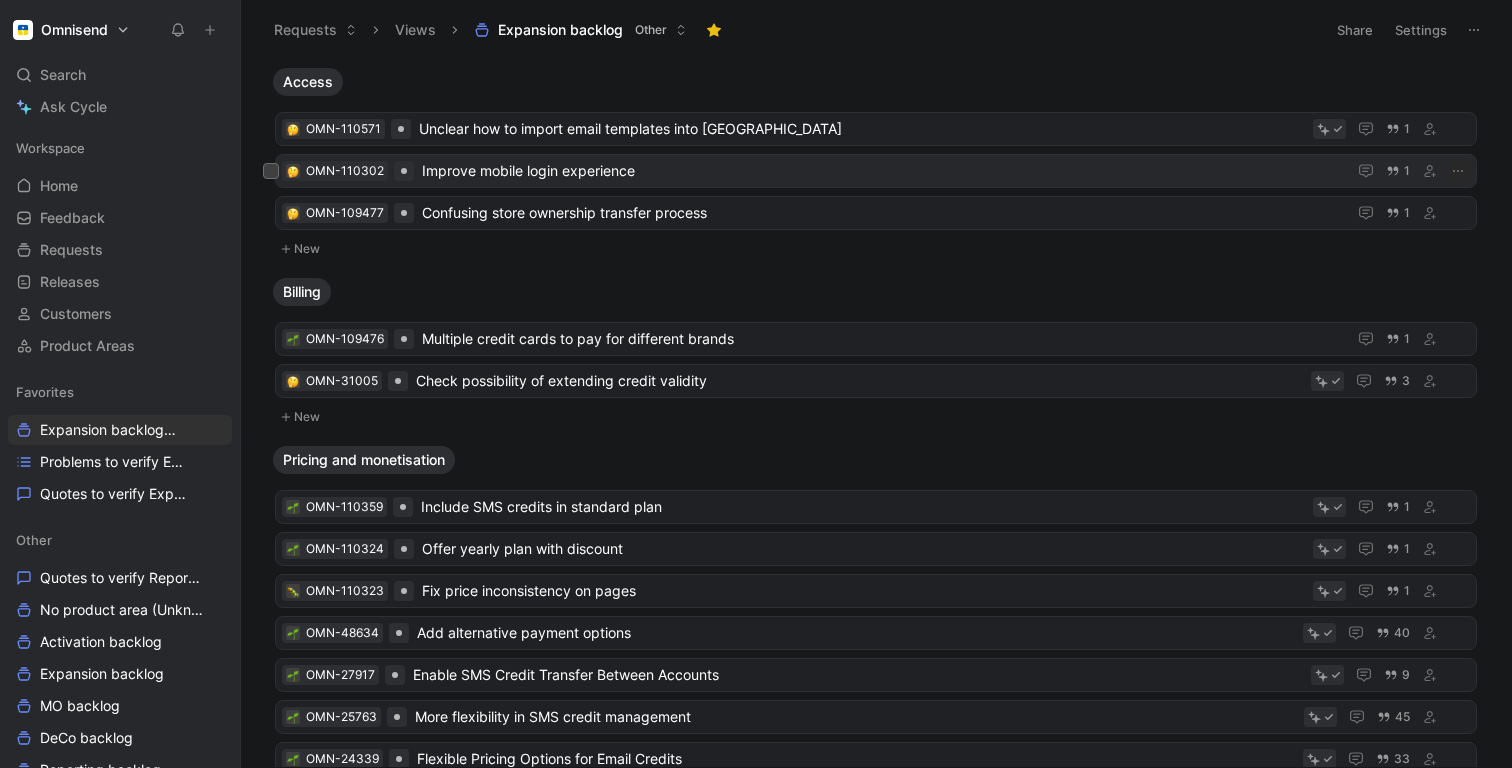 click on "Improve mobile login experience" at bounding box center (880, 171) 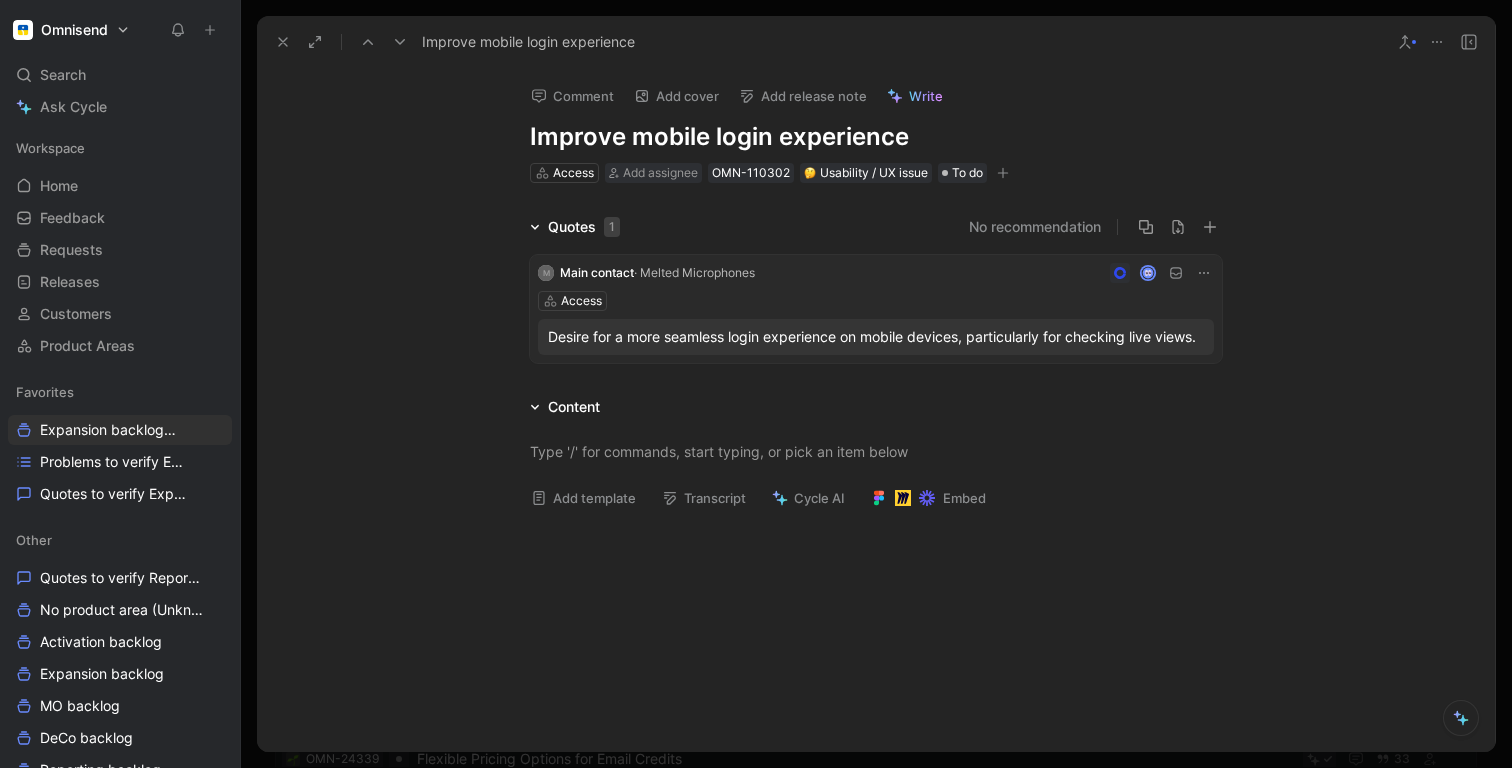 click on "Access" at bounding box center (876, 301) 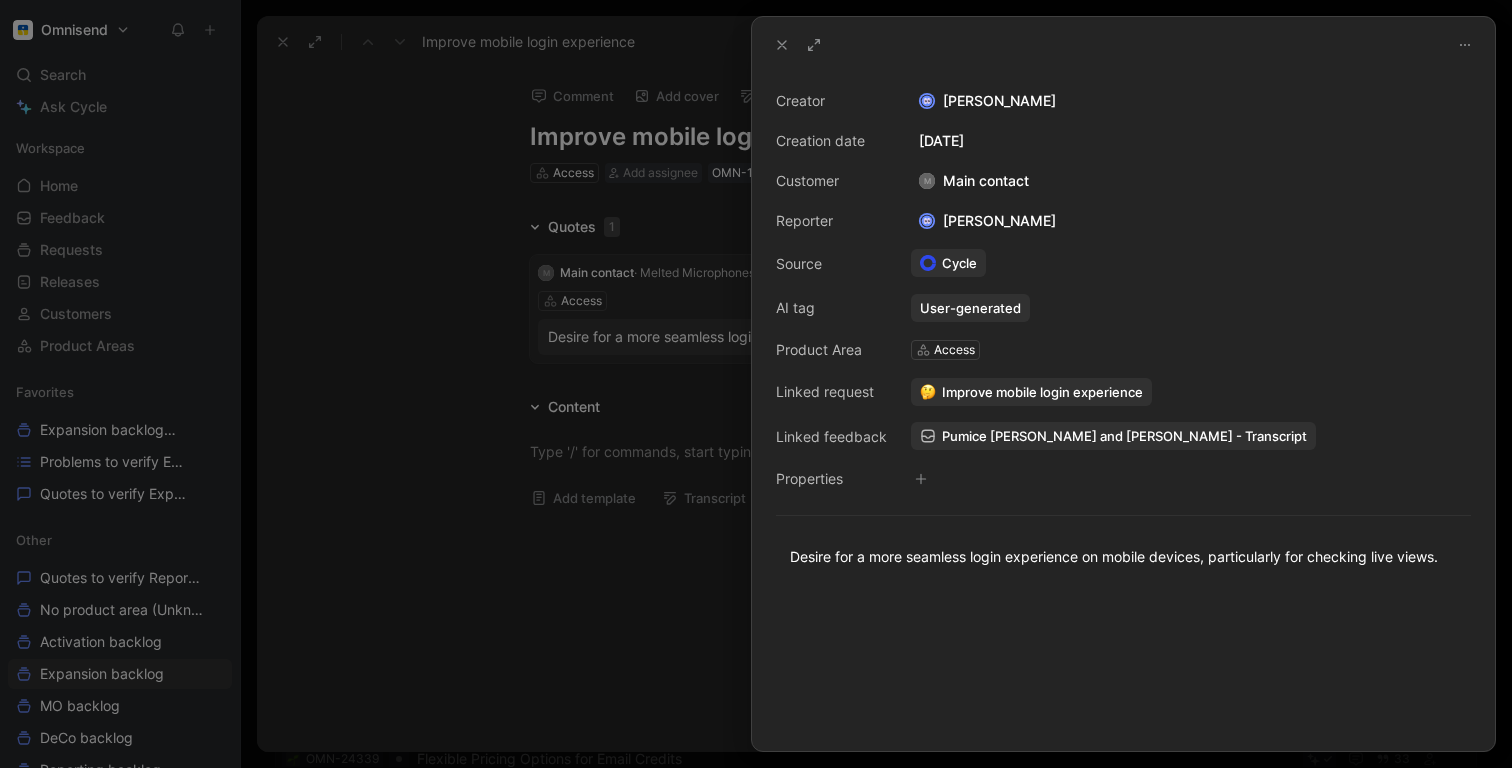 click on "User-generated" at bounding box center (970, 308) 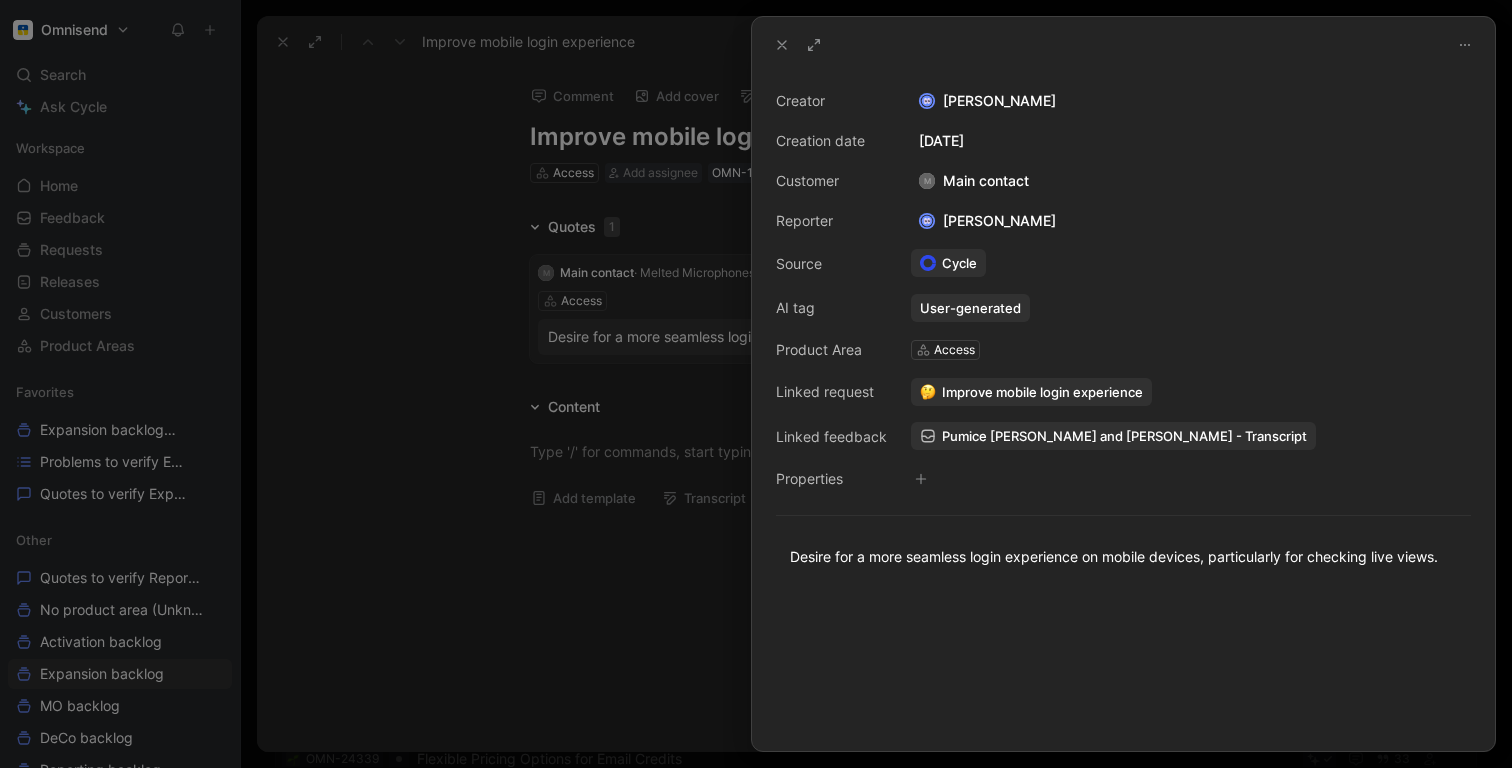 click on "Pumice [PERSON_NAME] and [PERSON_NAME] - Transcript" at bounding box center (1124, 436) 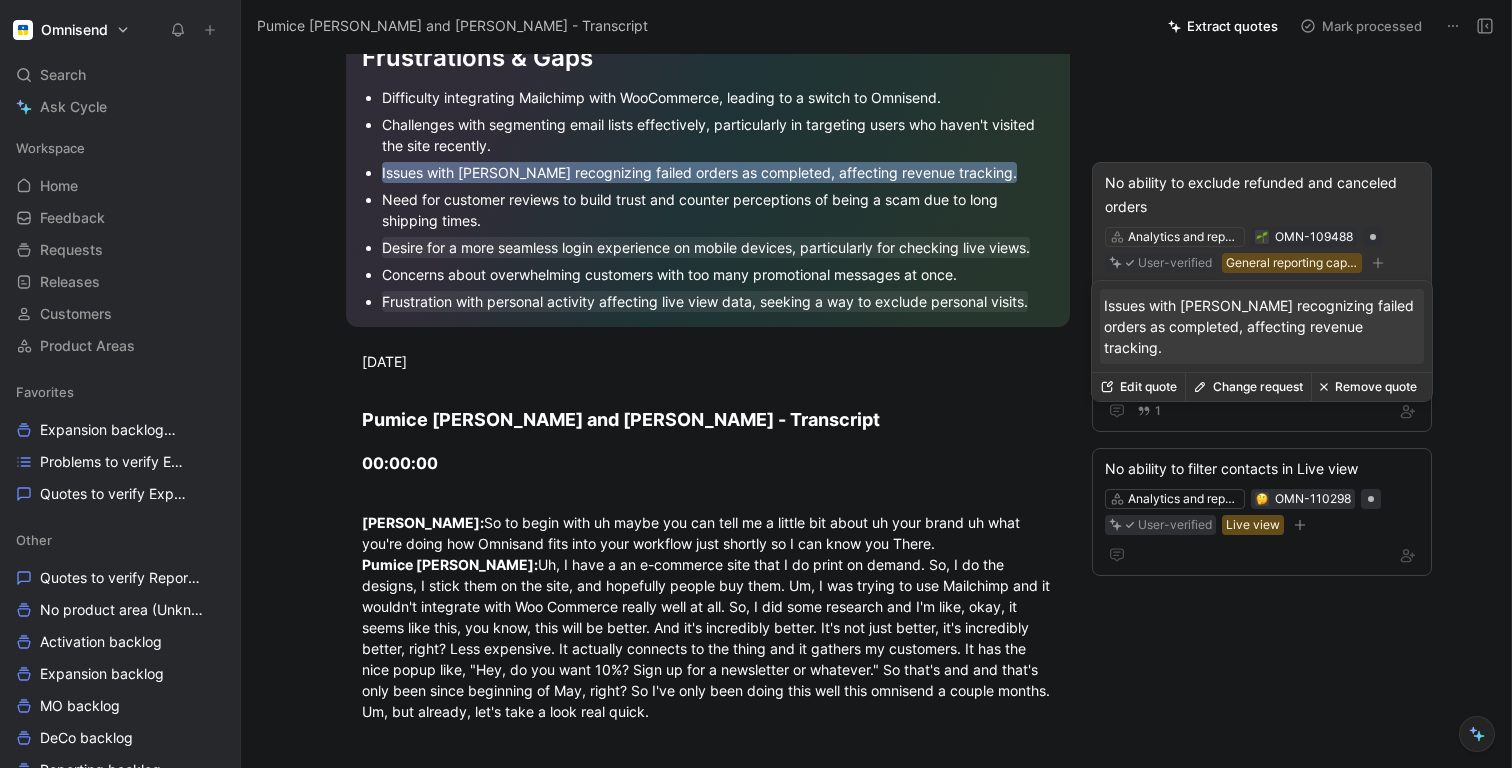 scroll, scrollTop: 224, scrollLeft: 0, axis: vertical 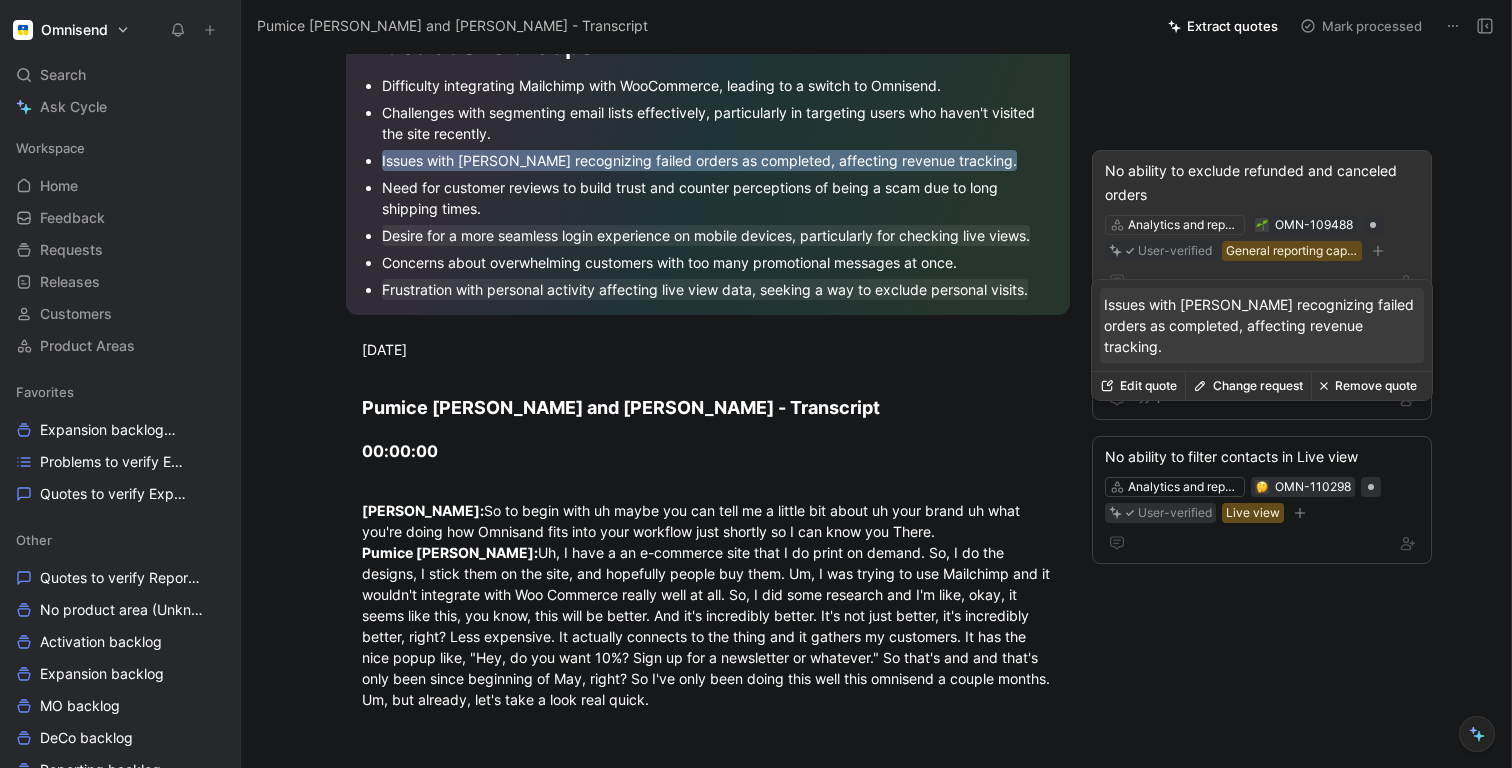 click on "Issues with [PERSON_NAME] recognizing failed orders as completed, affecting revenue tracking." at bounding box center (1262, 325) 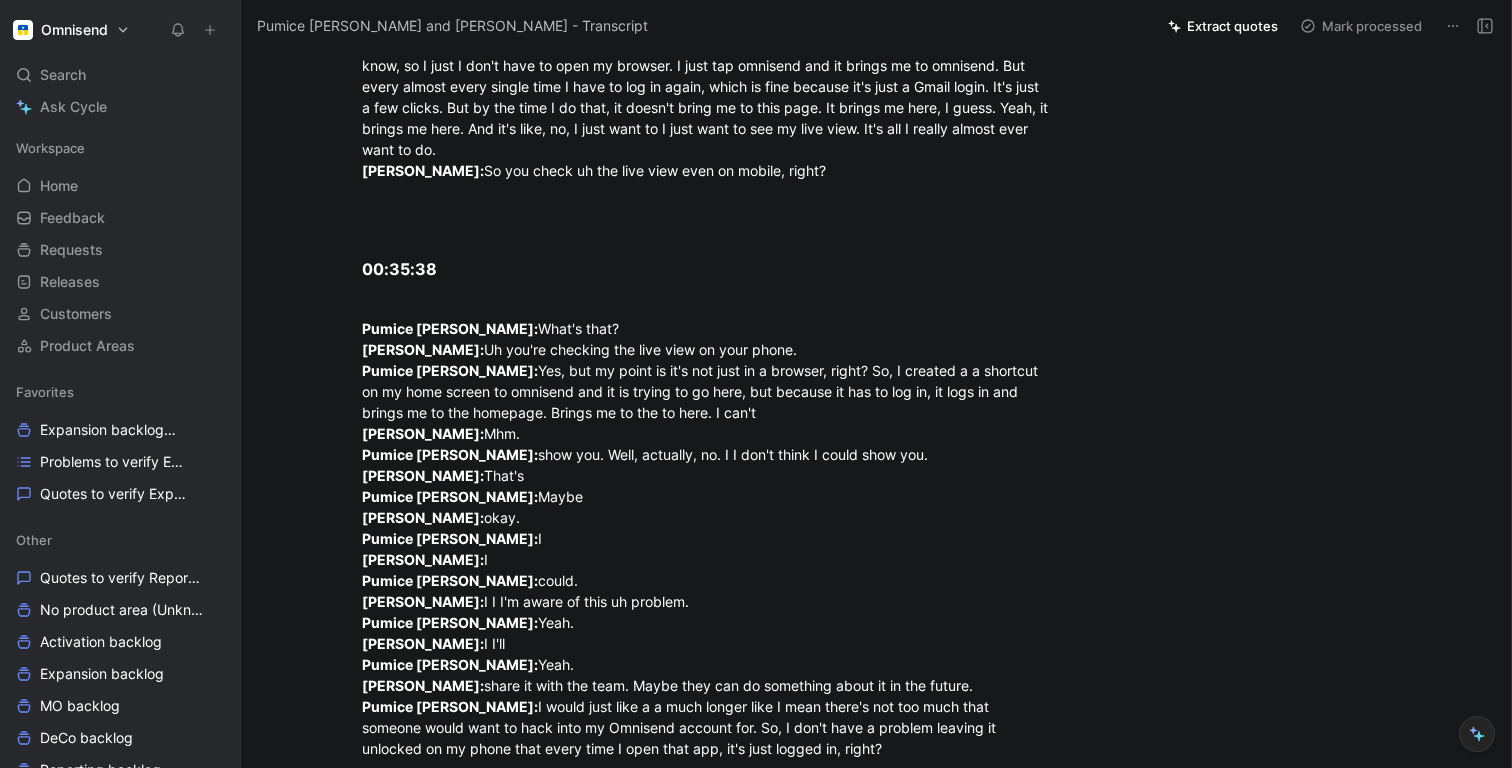 scroll, scrollTop: 13407, scrollLeft: 0, axis: vertical 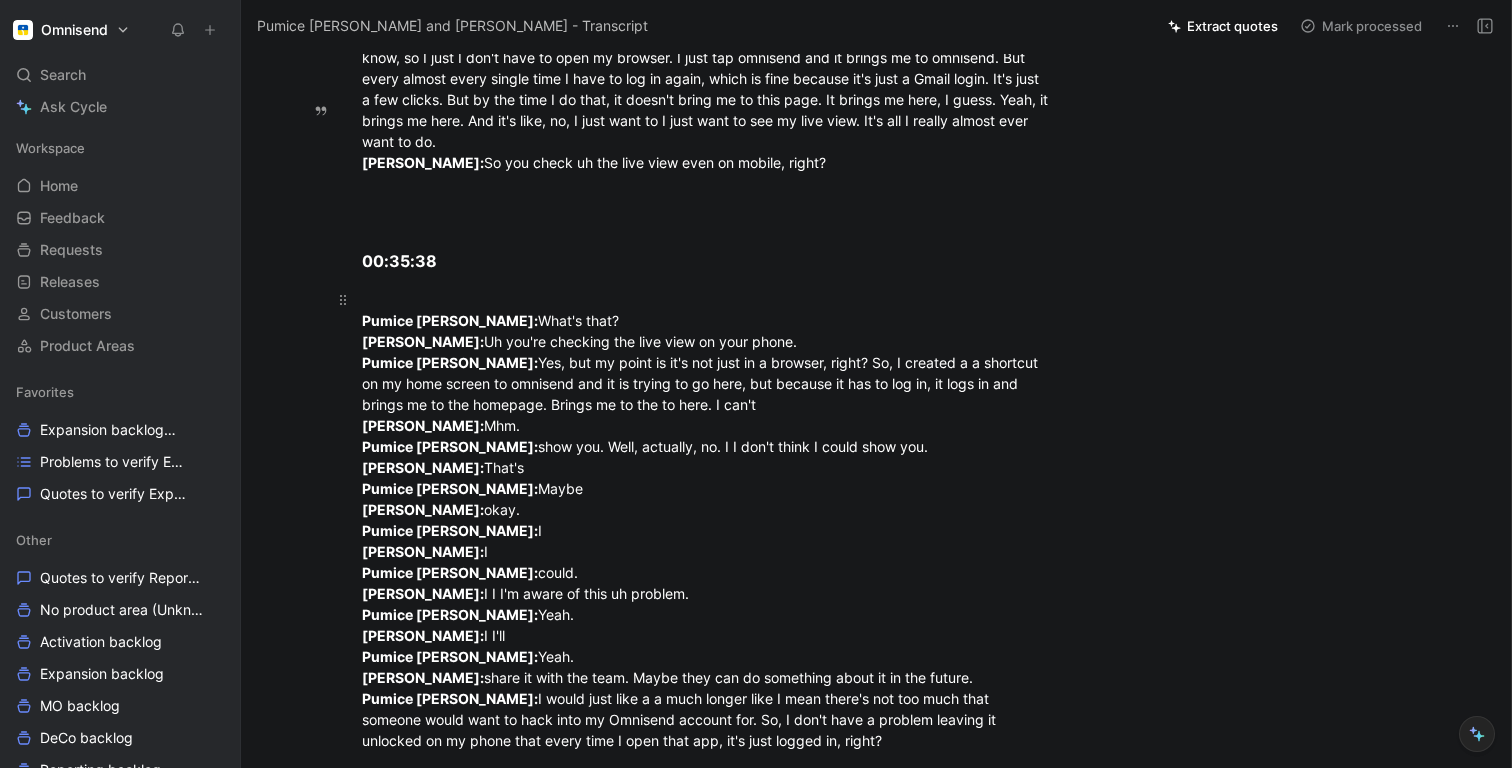 click on "Pumice [PERSON_NAME]:  What's that? [PERSON_NAME]:  Uh you're checking the live view on your phone. Pumice [PERSON_NAME]:  Yes, but my point is it's not just in a browser, right? So, I created a a shortcut on my home screen to omnisend and it is trying to go here, but because it has to log in, it logs in and brings me to the homepage. Brings me to the to here. I can't [PERSON_NAME]:  Mhm. Pumice [PERSON_NAME]:  show you. Well, actually, no. I I don't think I could show you. [PERSON_NAME]:  That's Pumice [PERSON_NAME]:  [PERSON_NAME]:  okay. Pumice [PERSON_NAME]:  I [PERSON_NAME]:  I Pumice [PERSON_NAME]:  could. [PERSON_NAME]:  I I I'm aware of this uh problem. Pumice [PERSON_NAME]:  Yeah. [PERSON_NAME]:  I I'll Pumice [PERSON_NAME]:  Yeah. [PERSON_NAME]:  share it with the team. Maybe they can do something about it in the future. Pumice [PERSON_NAME]:" at bounding box center (708, 541) 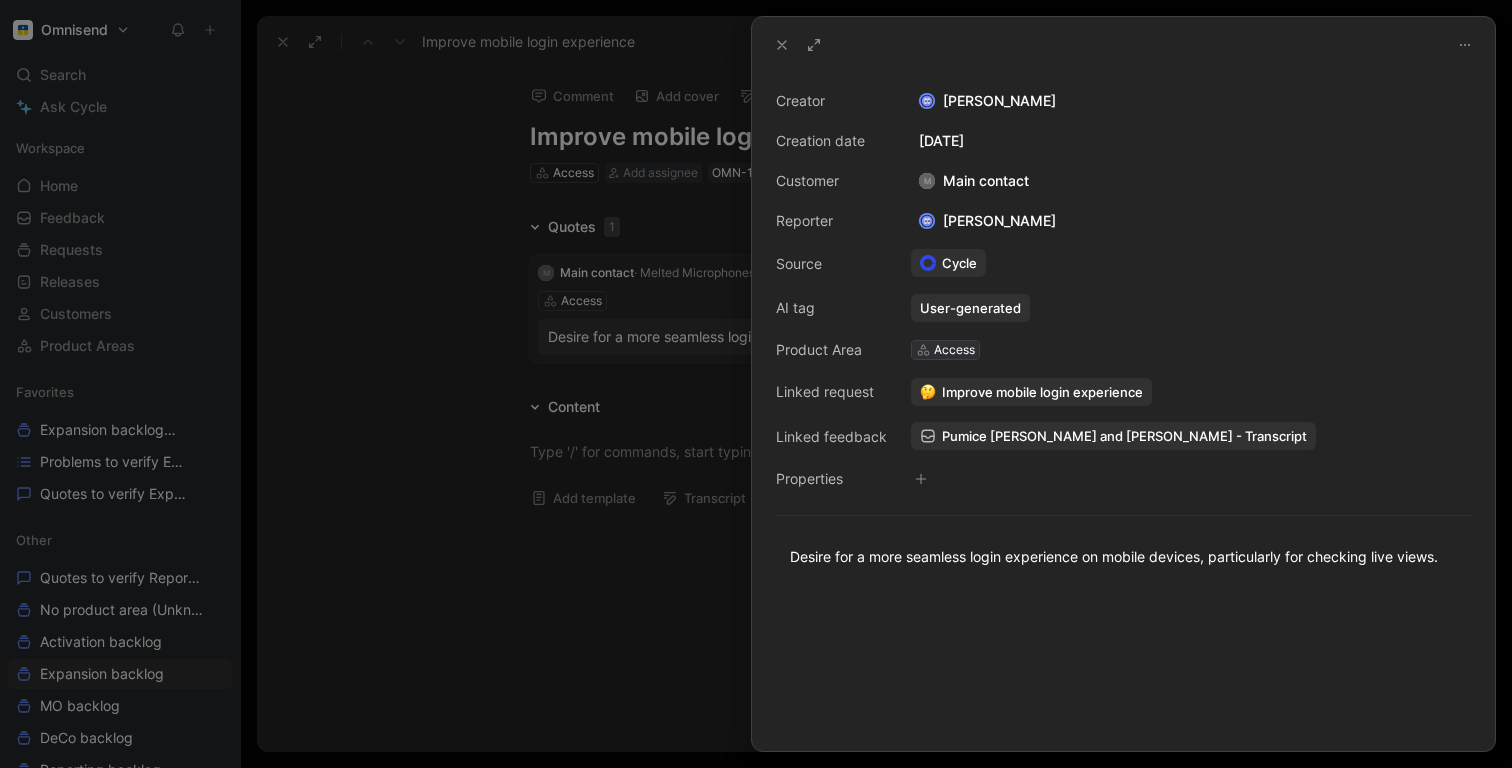 click on "Access" at bounding box center (954, 350) 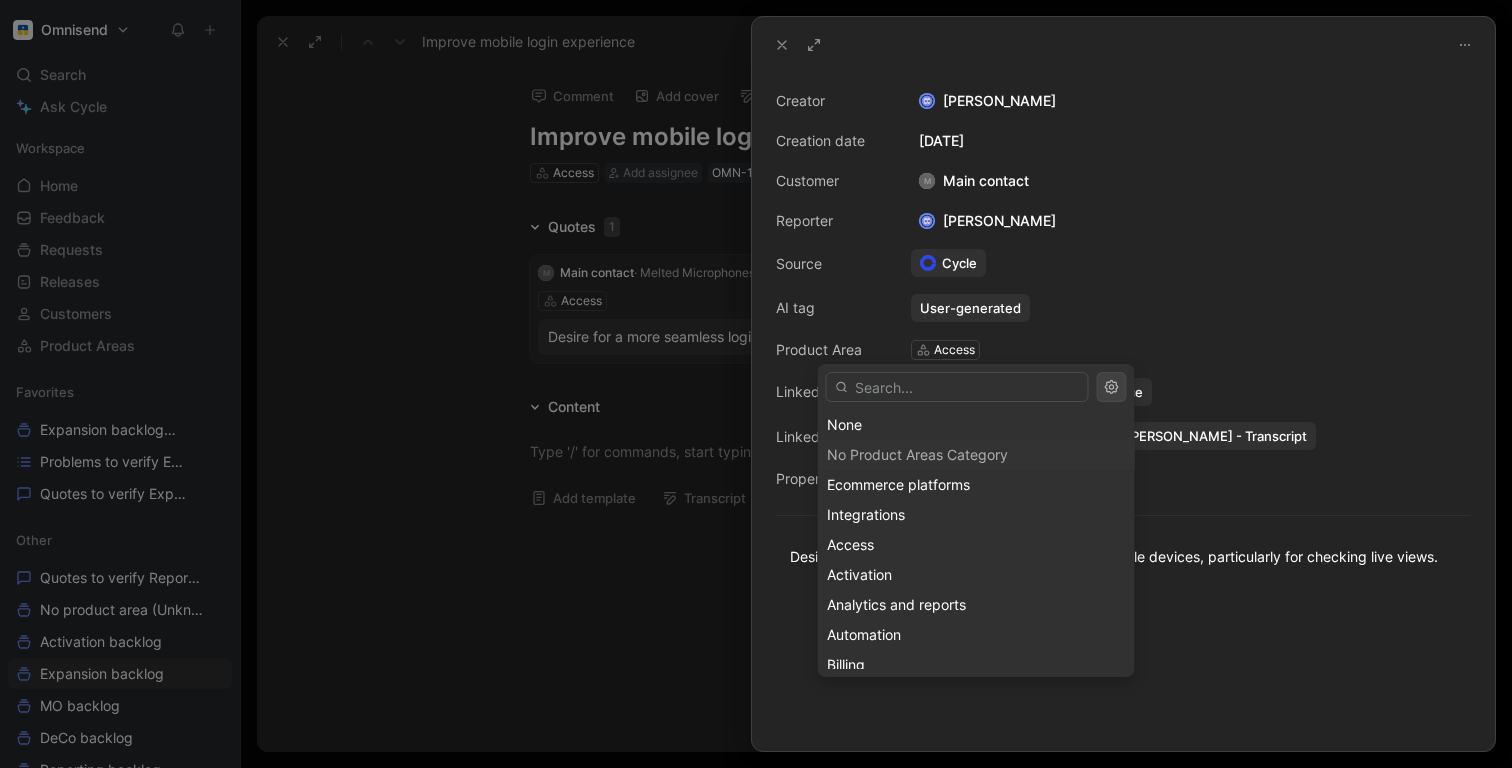 click at bounding box center (957, 387) 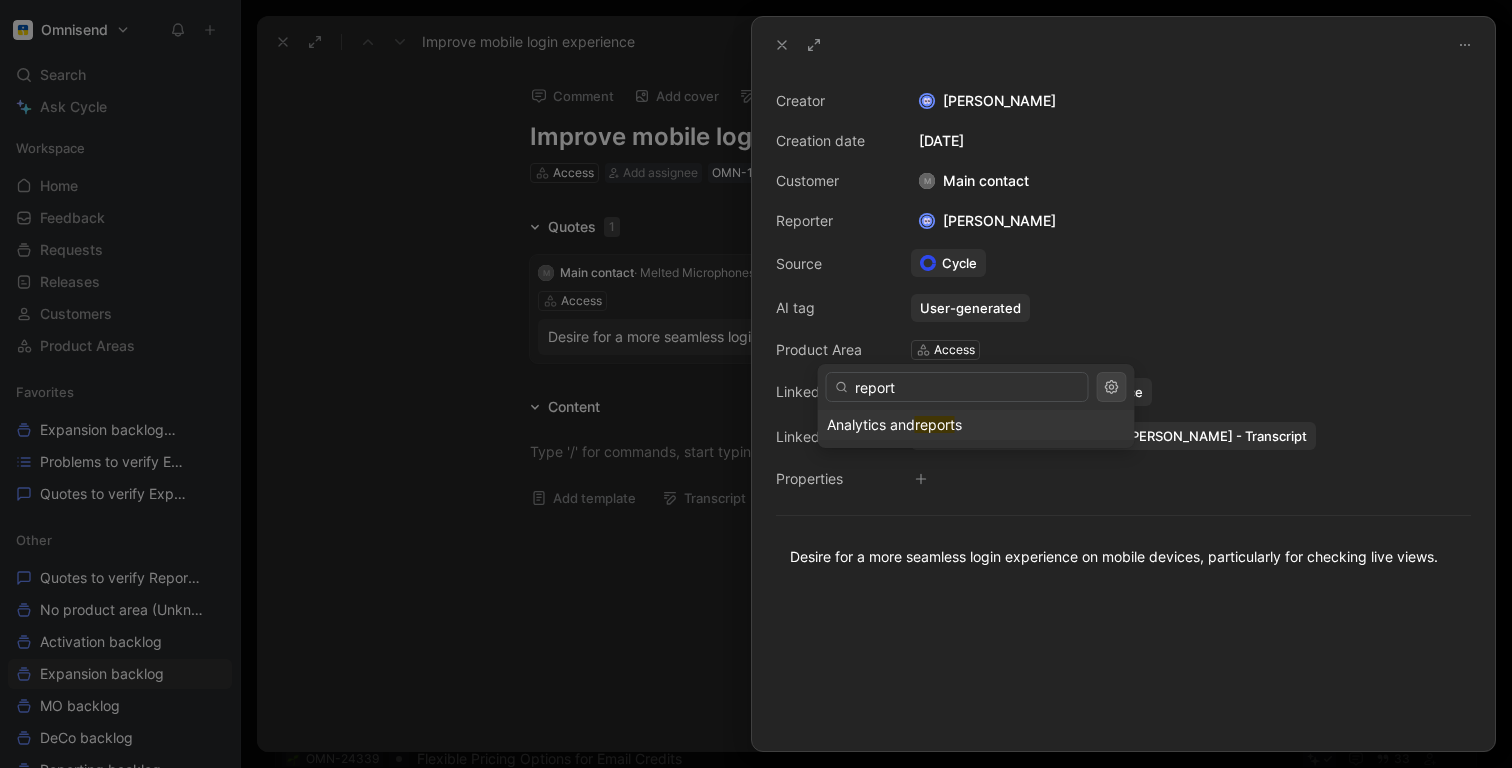 type on "report" 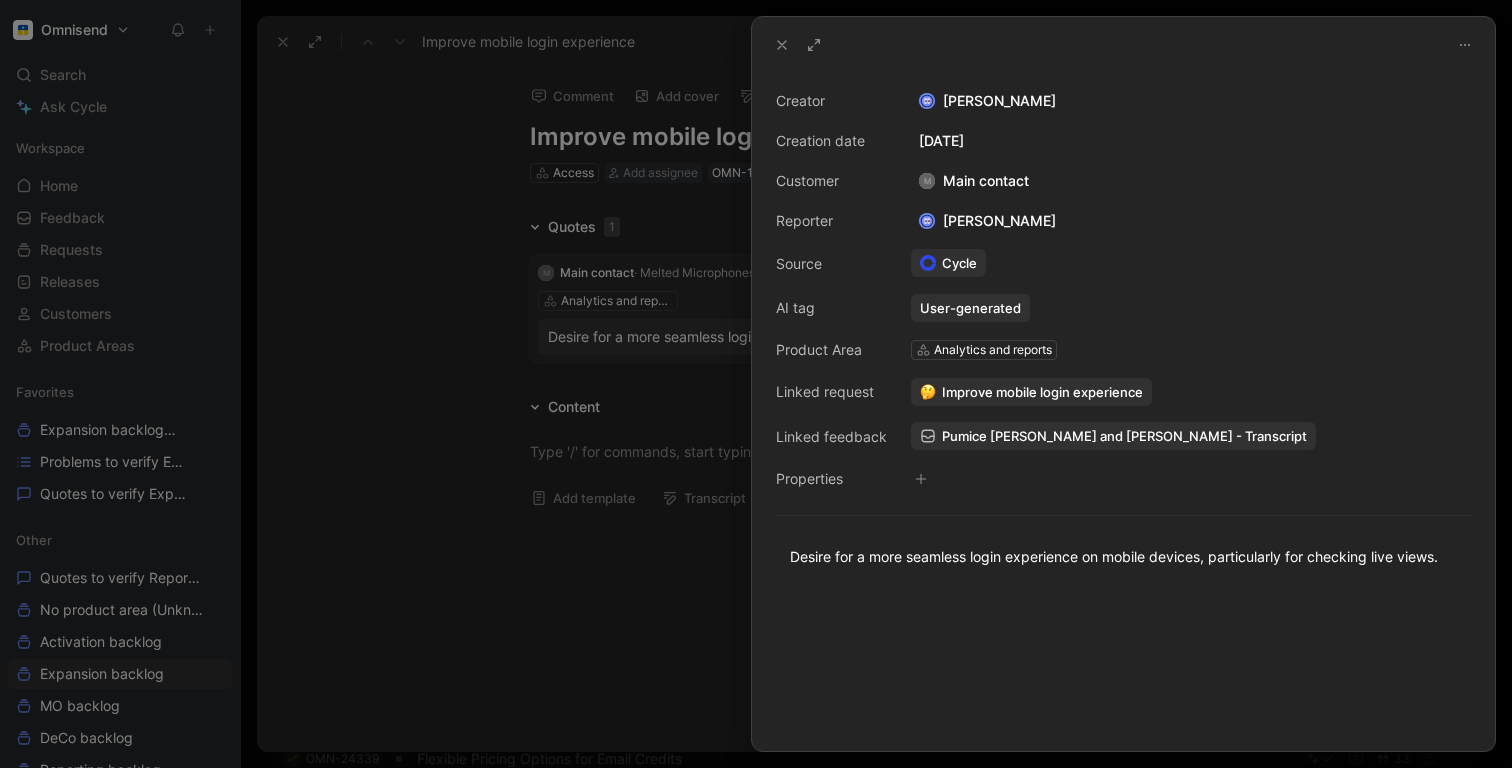 click 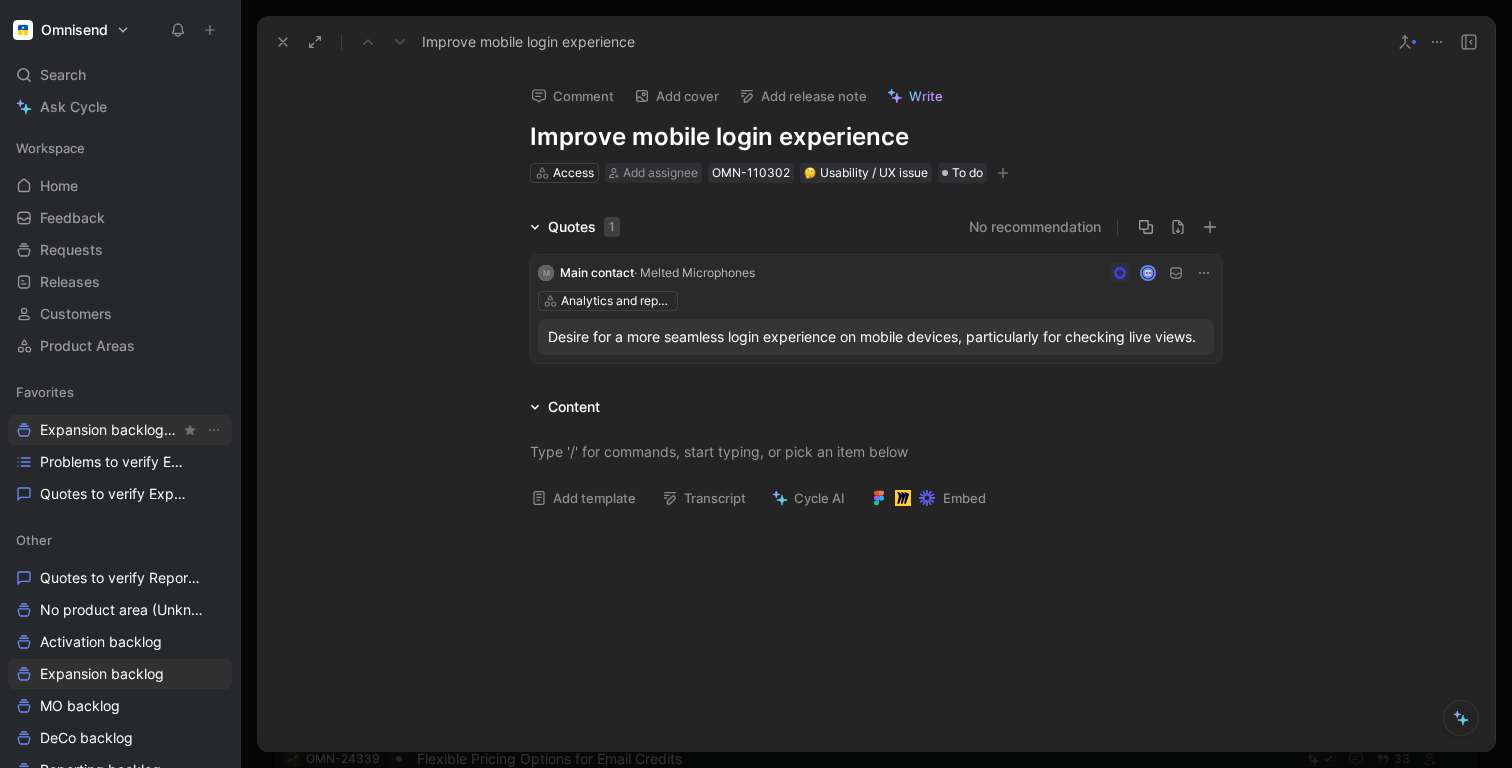 click on "Expansion backlog Other" at bounding box center (110, 430) 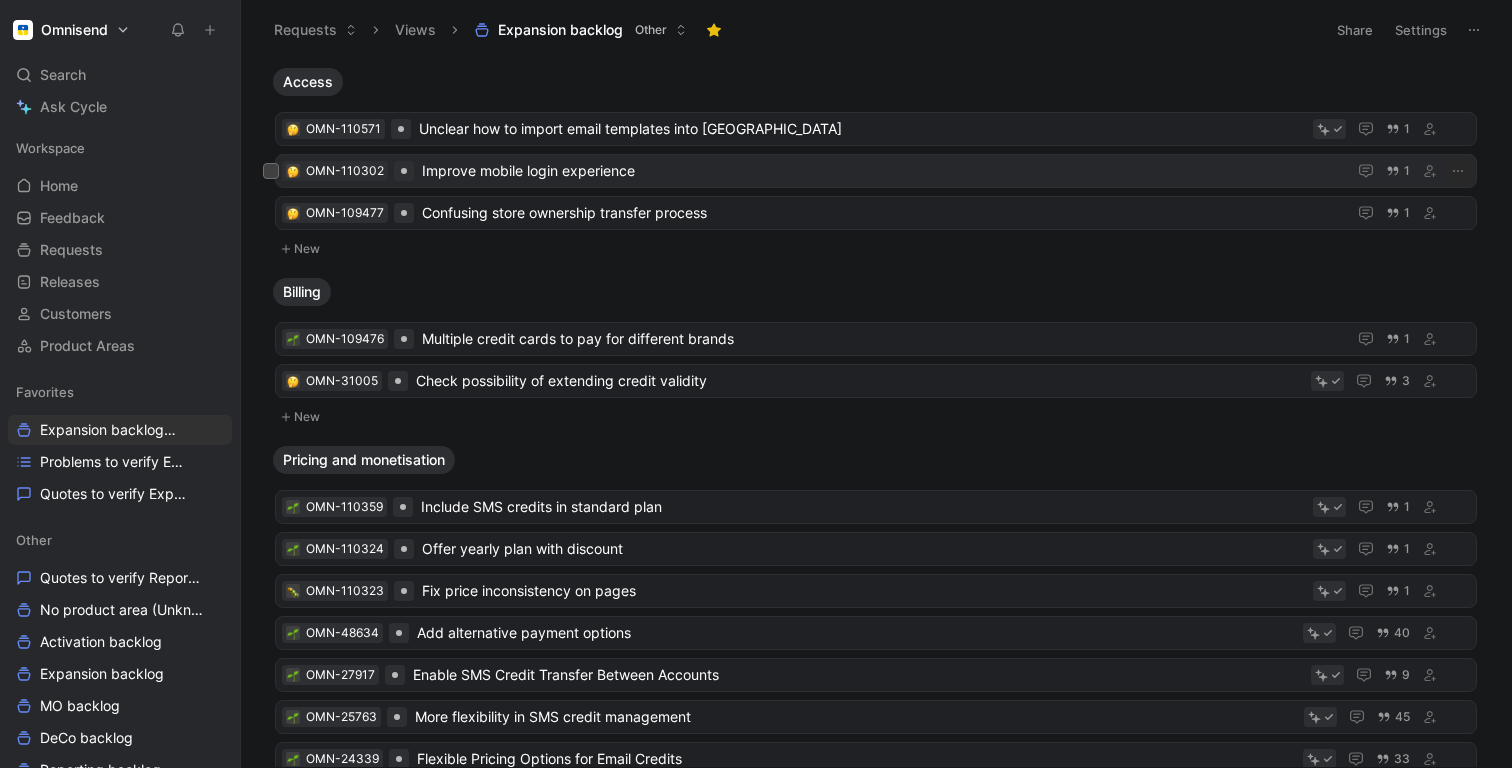click on "Improve mobile login experience" at bounding box center (880, 171) 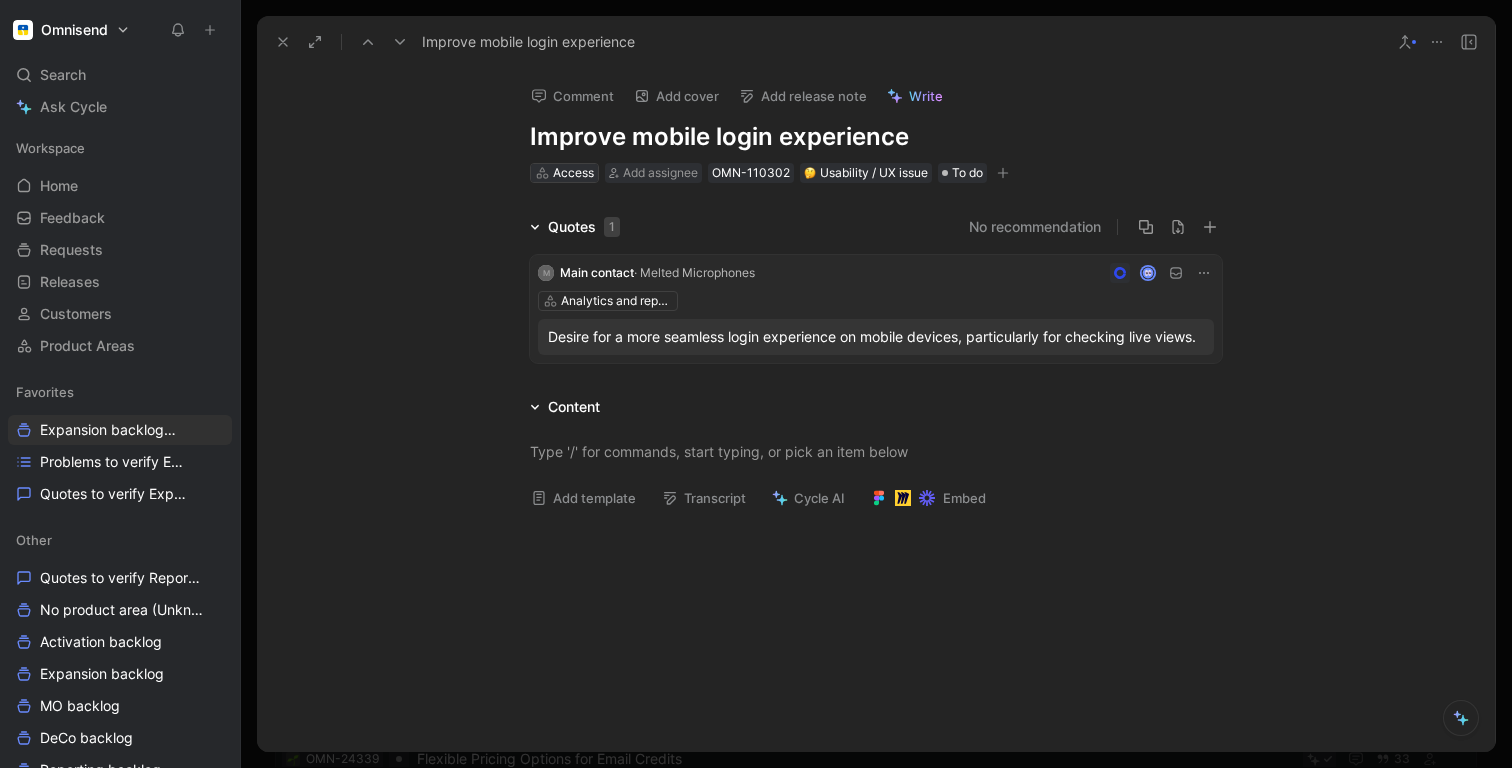 click on "Access" at bounding box center (573, 173) 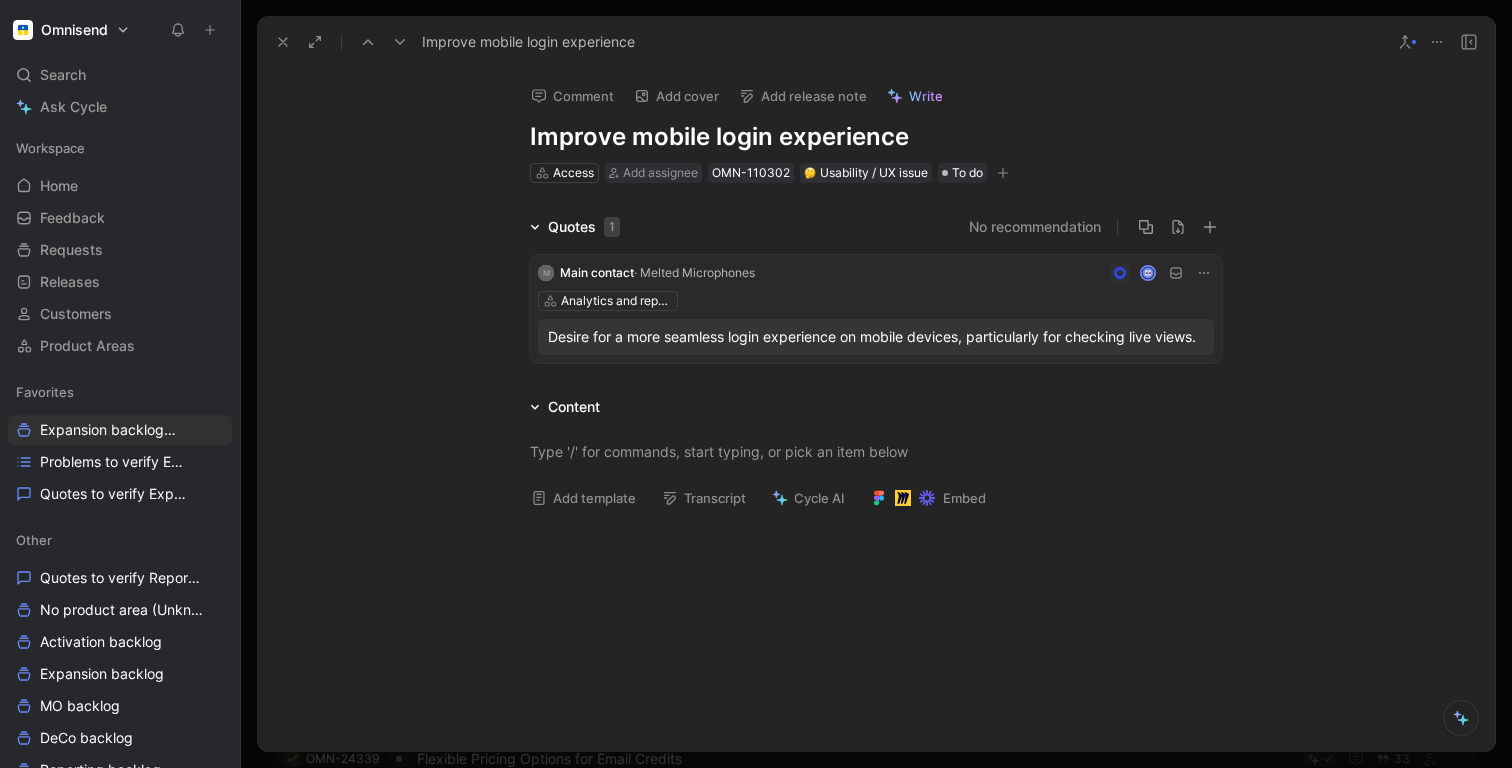 click on "Access" at bounding box center [573, 173] 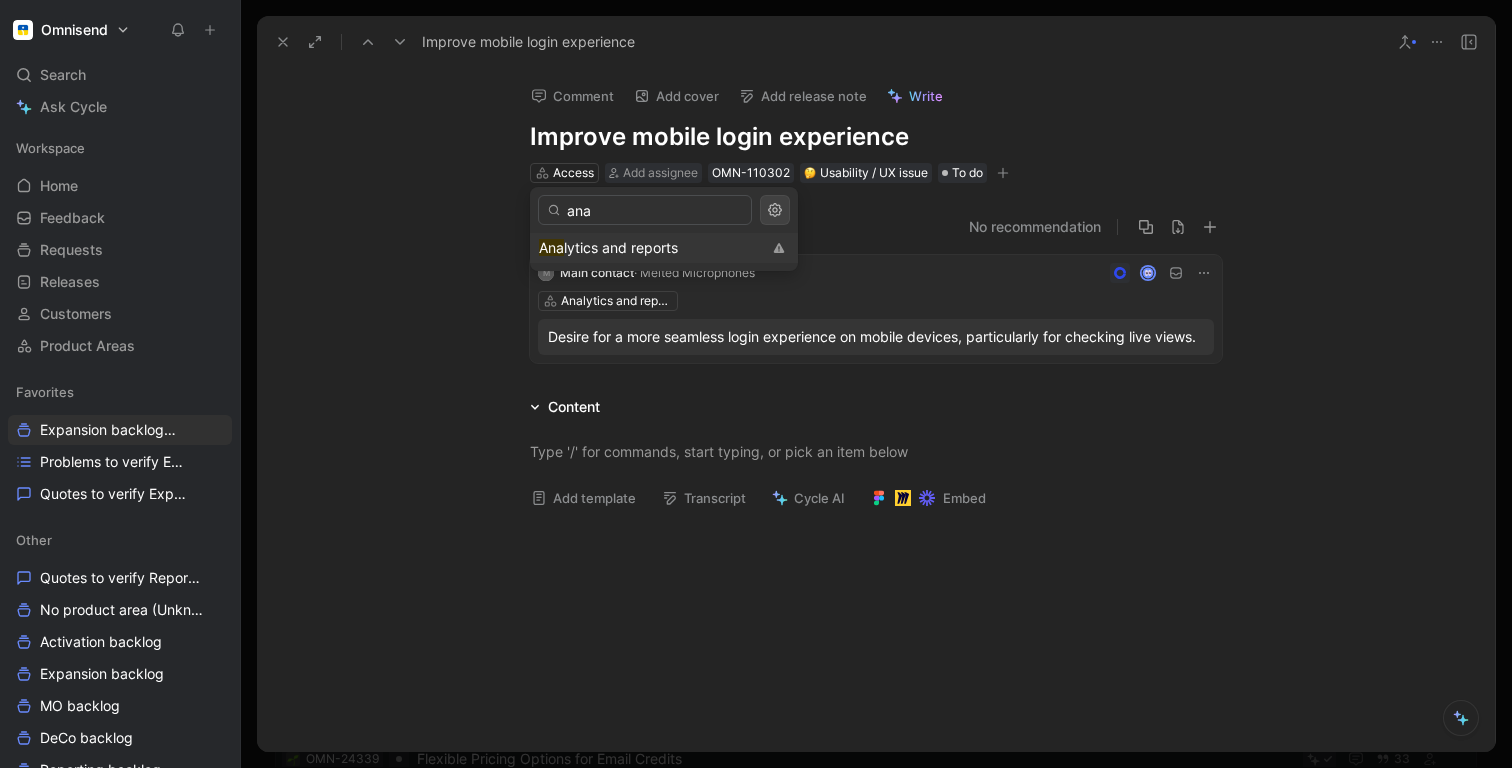 type on "ana" 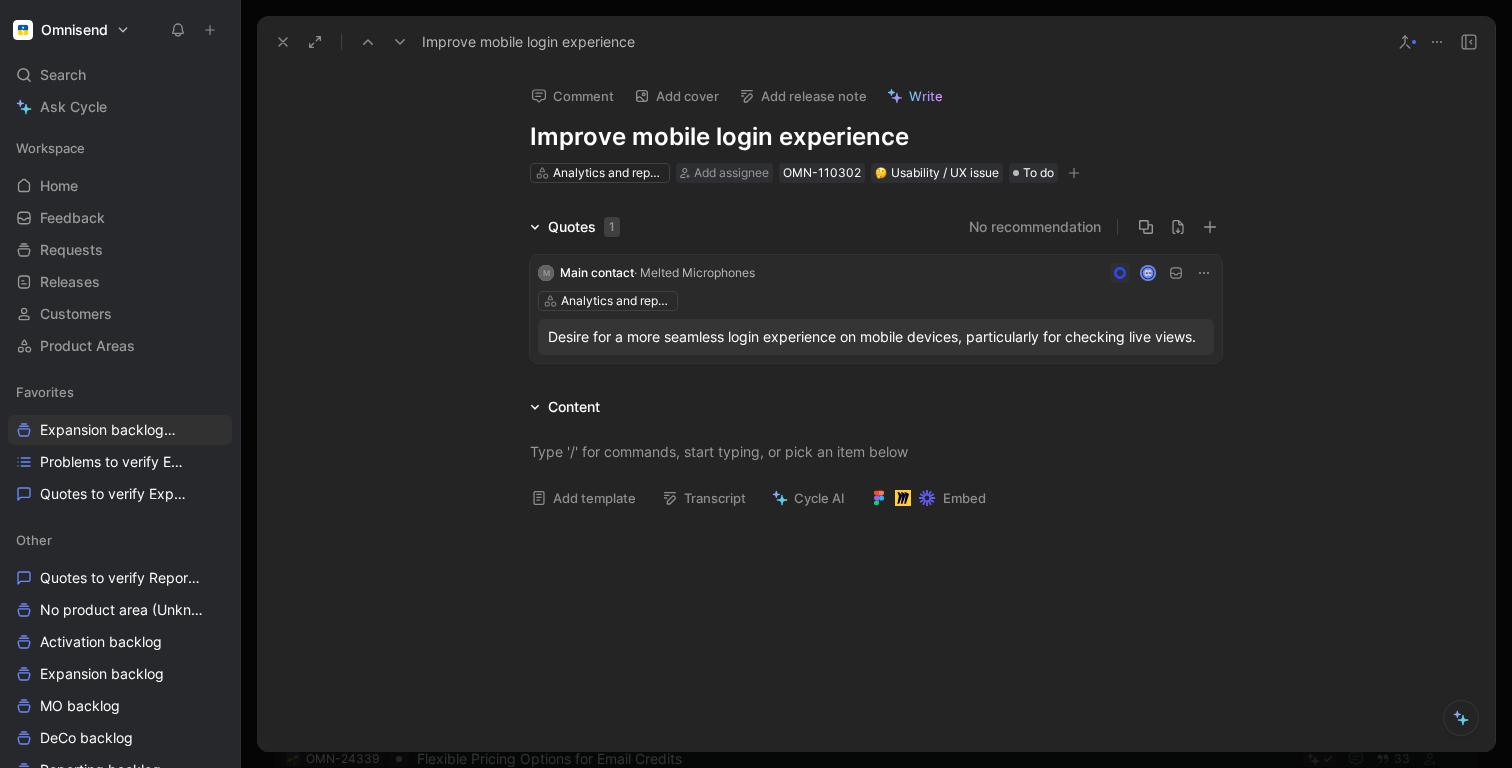 click on "Quotes 1 No recommendation M Main contact  · Melted Microphones Analytics and reports Desire for a more seamless login experience on mobile devices, particularly for checking live views." at bounding box center (876, 293) 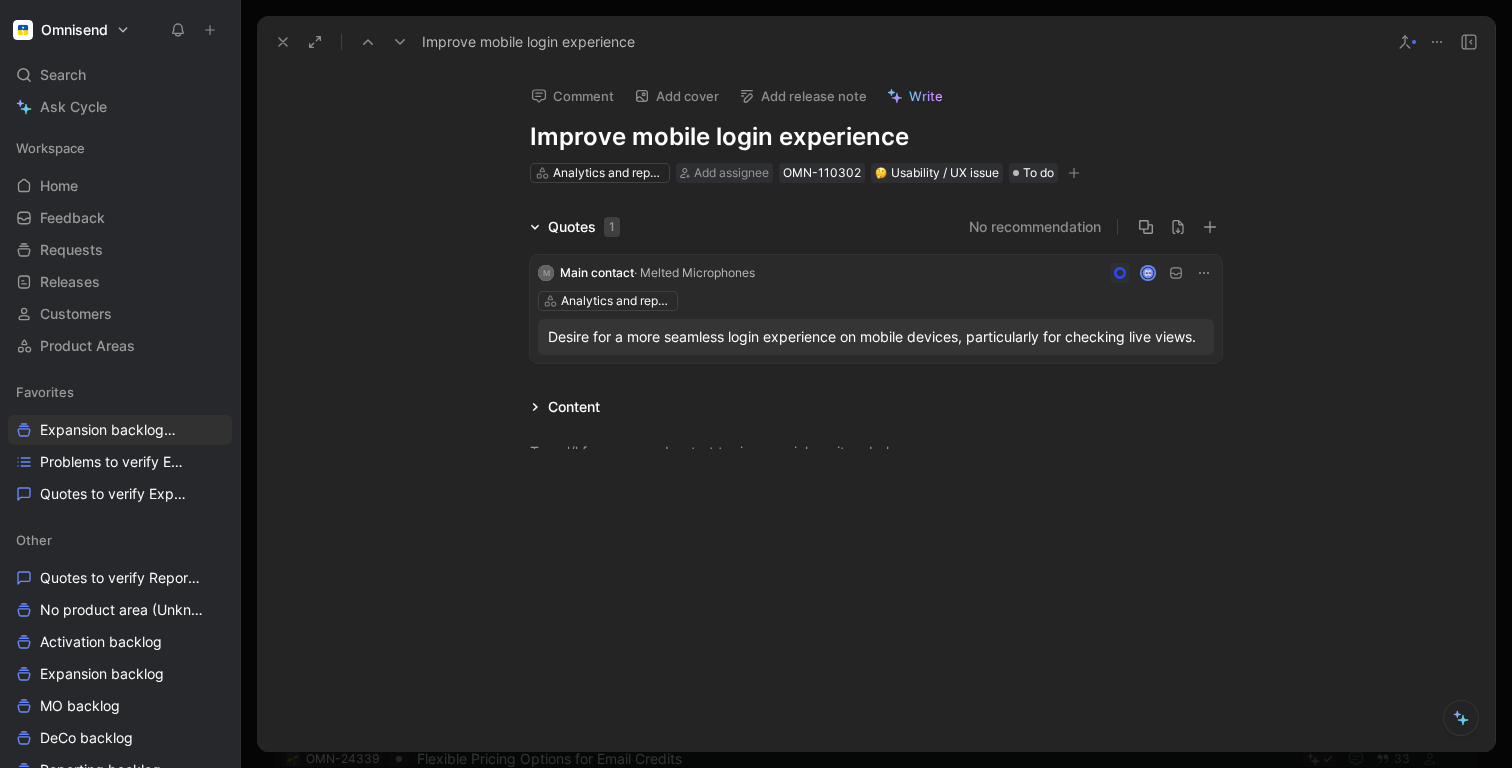 click 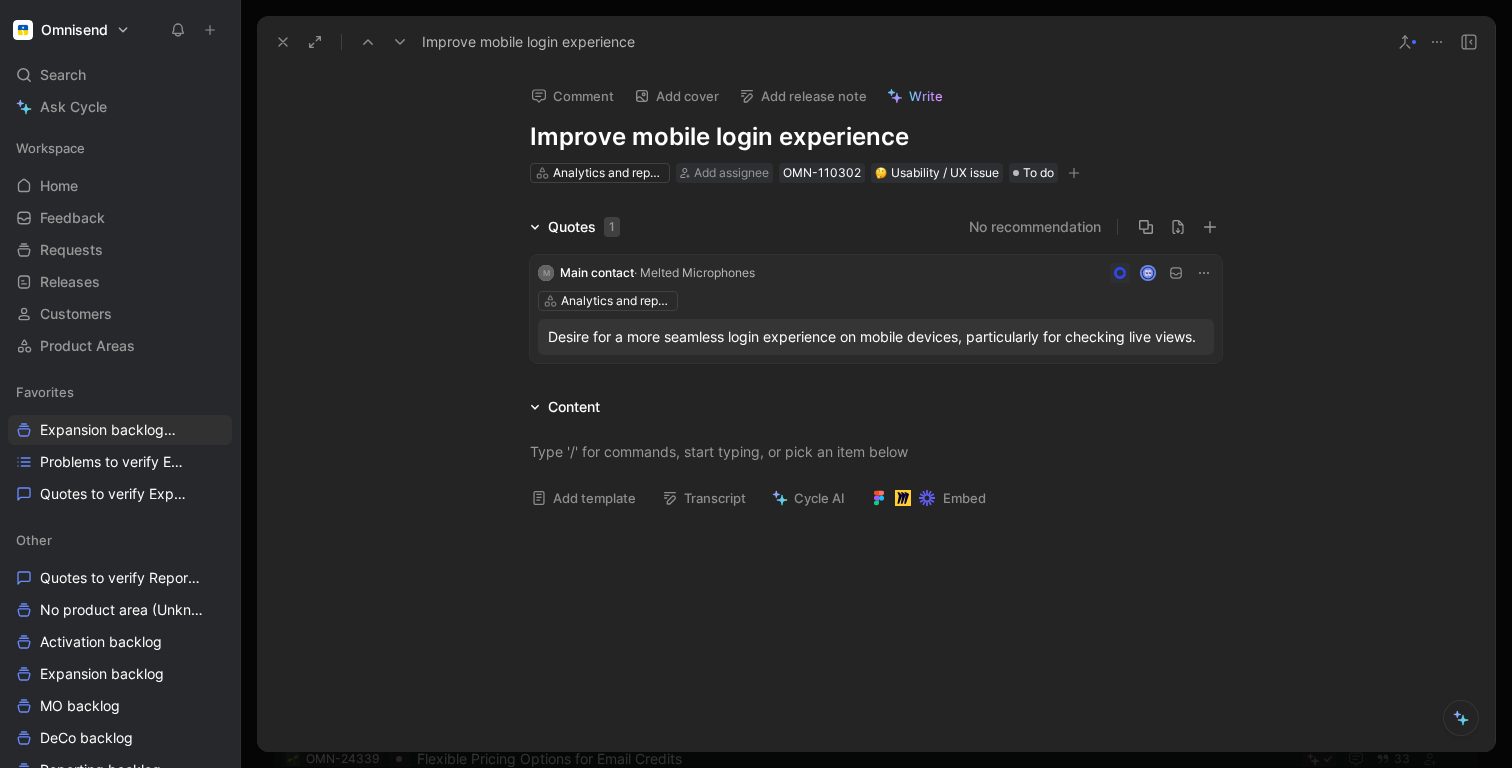 click 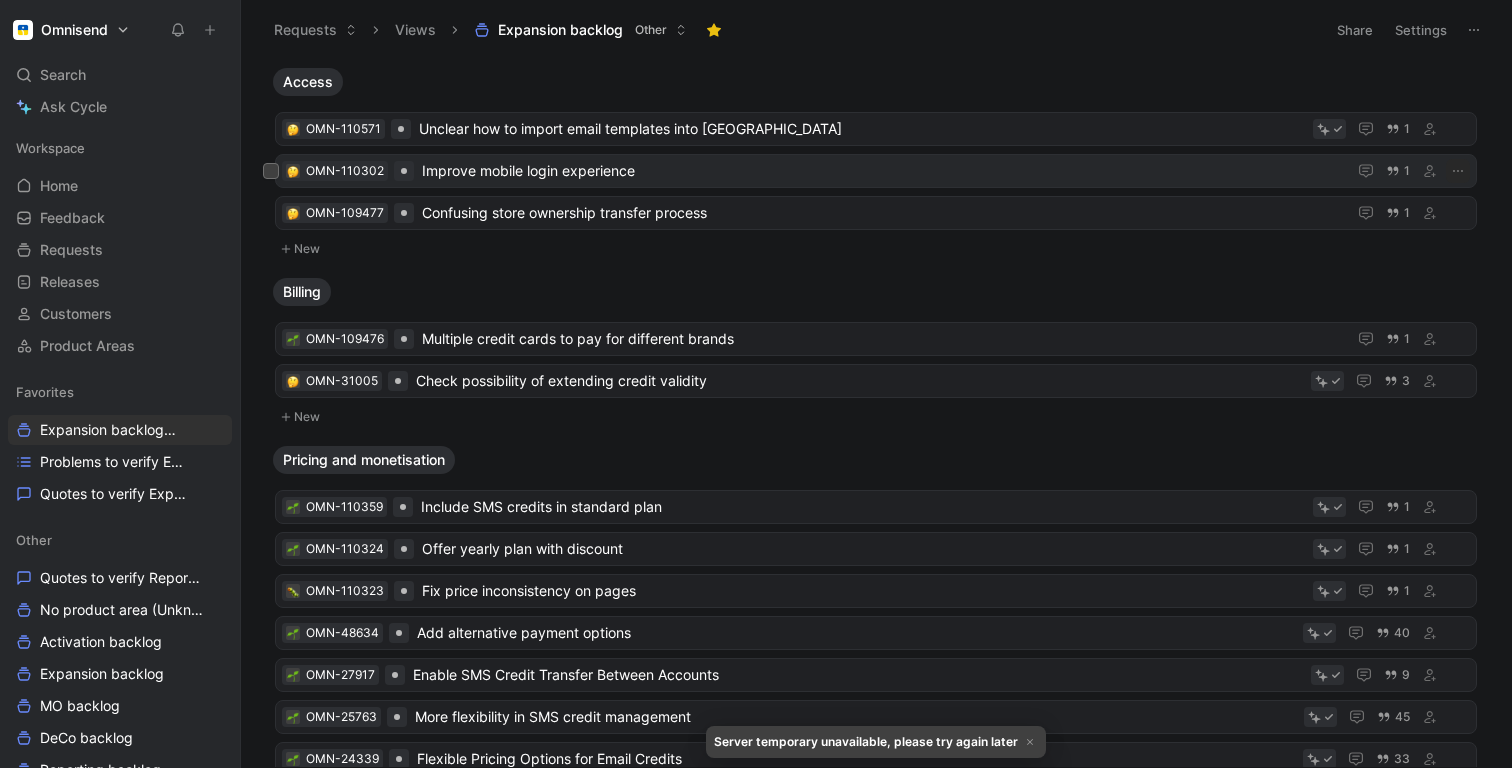click on "OMN-110302 Improve mobile login experience 1" at bounding box center [876, 171] 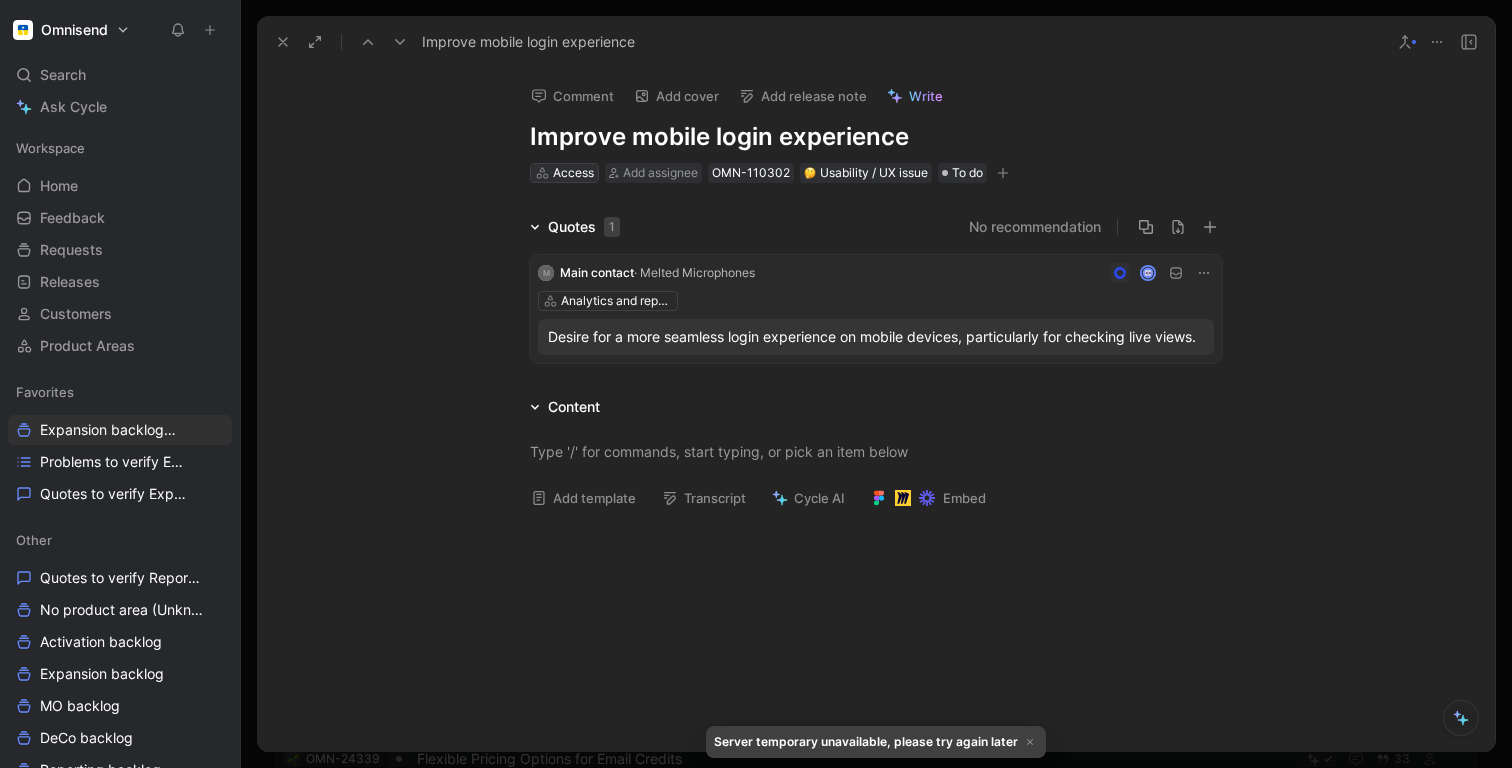 click on "Access" at bounding box center (573, 173) 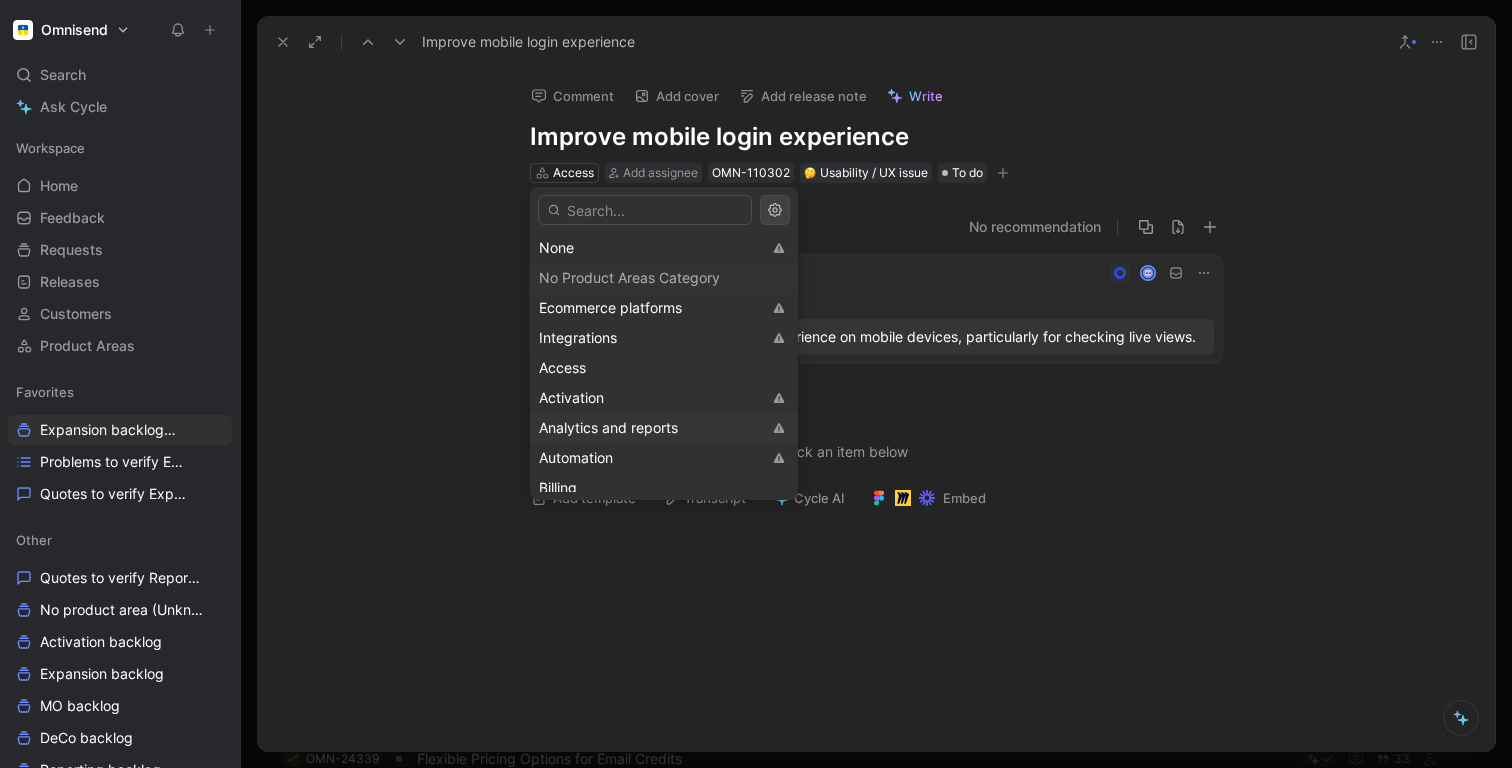 click on "Analytics and reports" at bounding box center [608, 427] 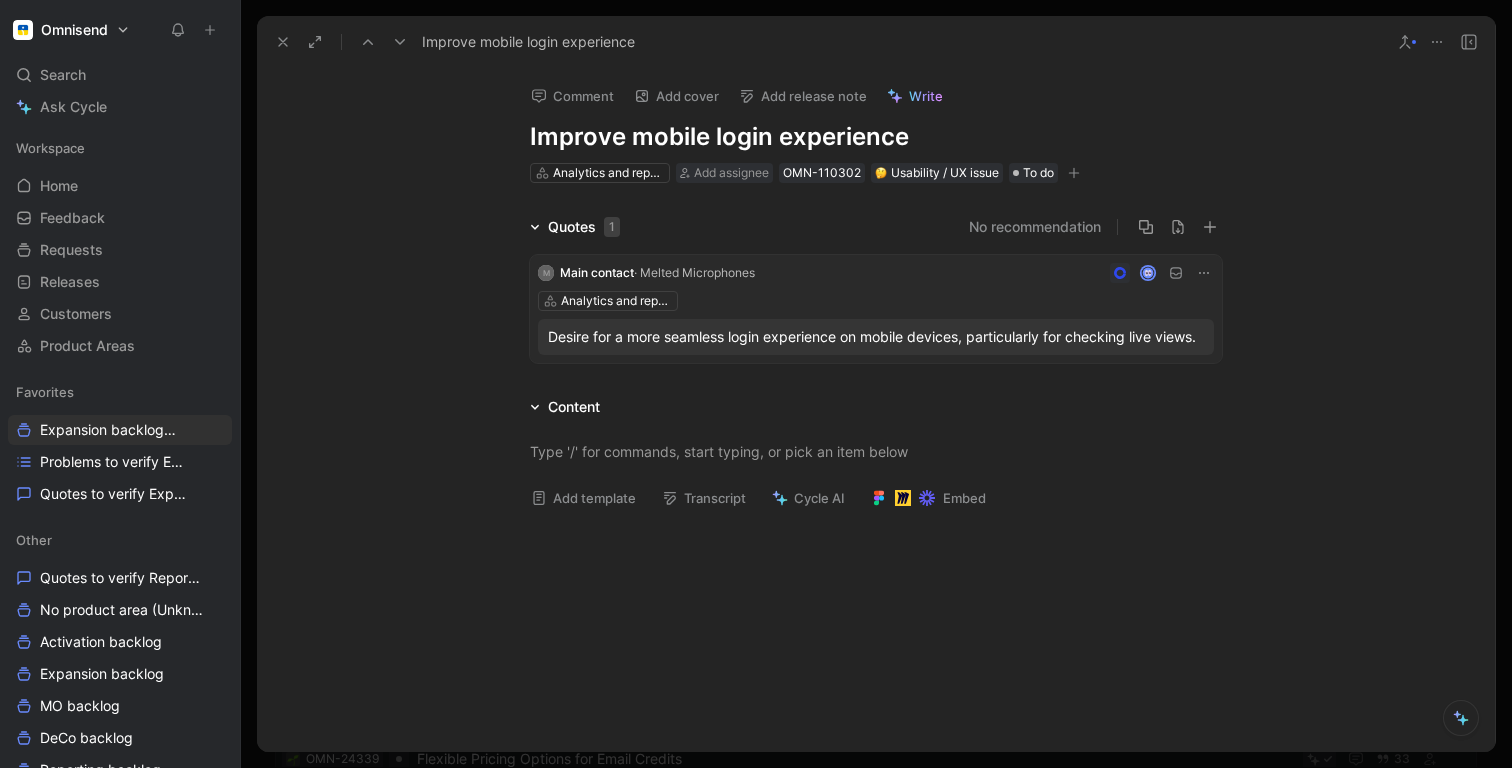 click on "M Main contact  · Melted Microphones Analytics and reports Desire for a more seamless login experience on mobile devices, particularly for checking live views." at bounding box center (876, 305) 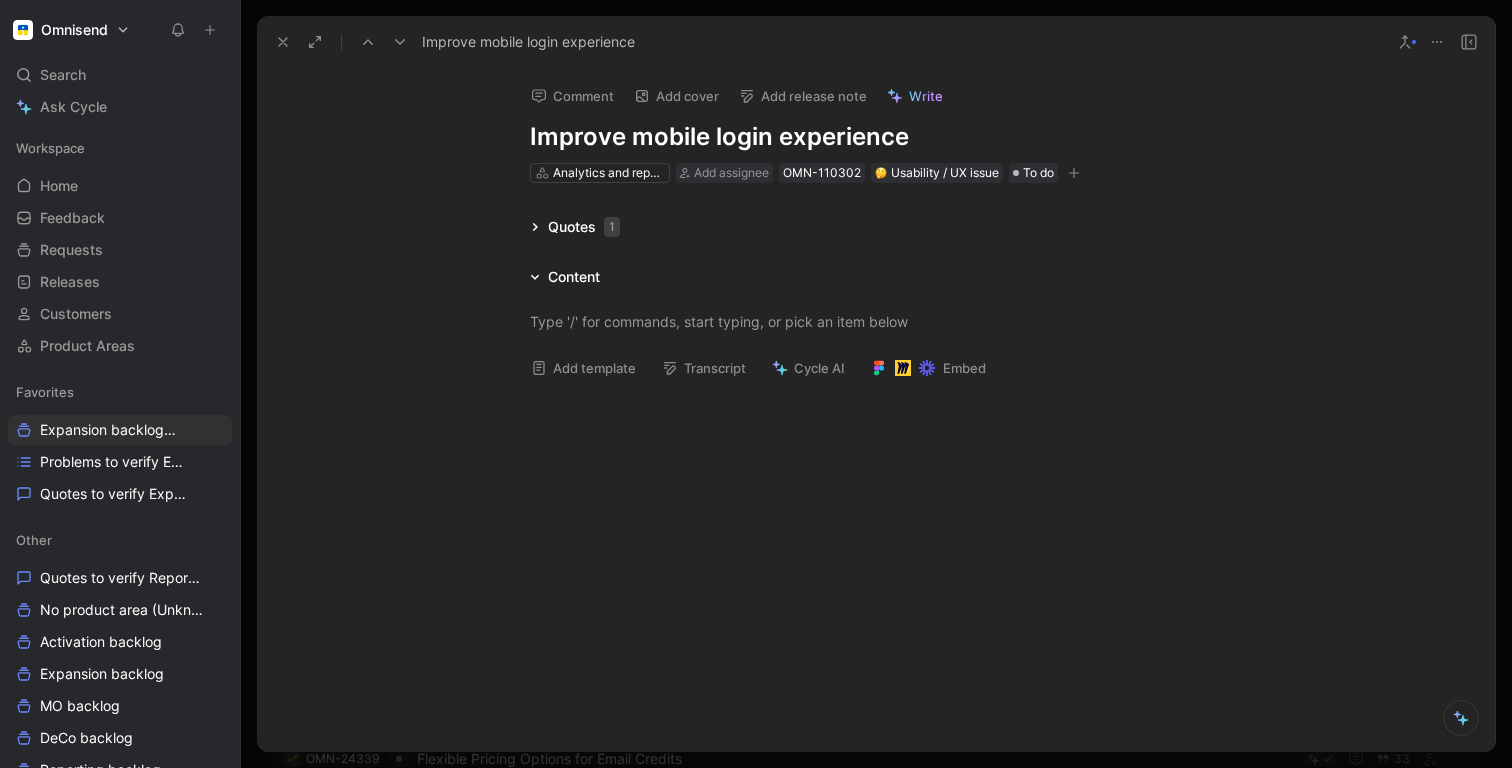 click on "Quotes 1" at bounding box center (575, 227) 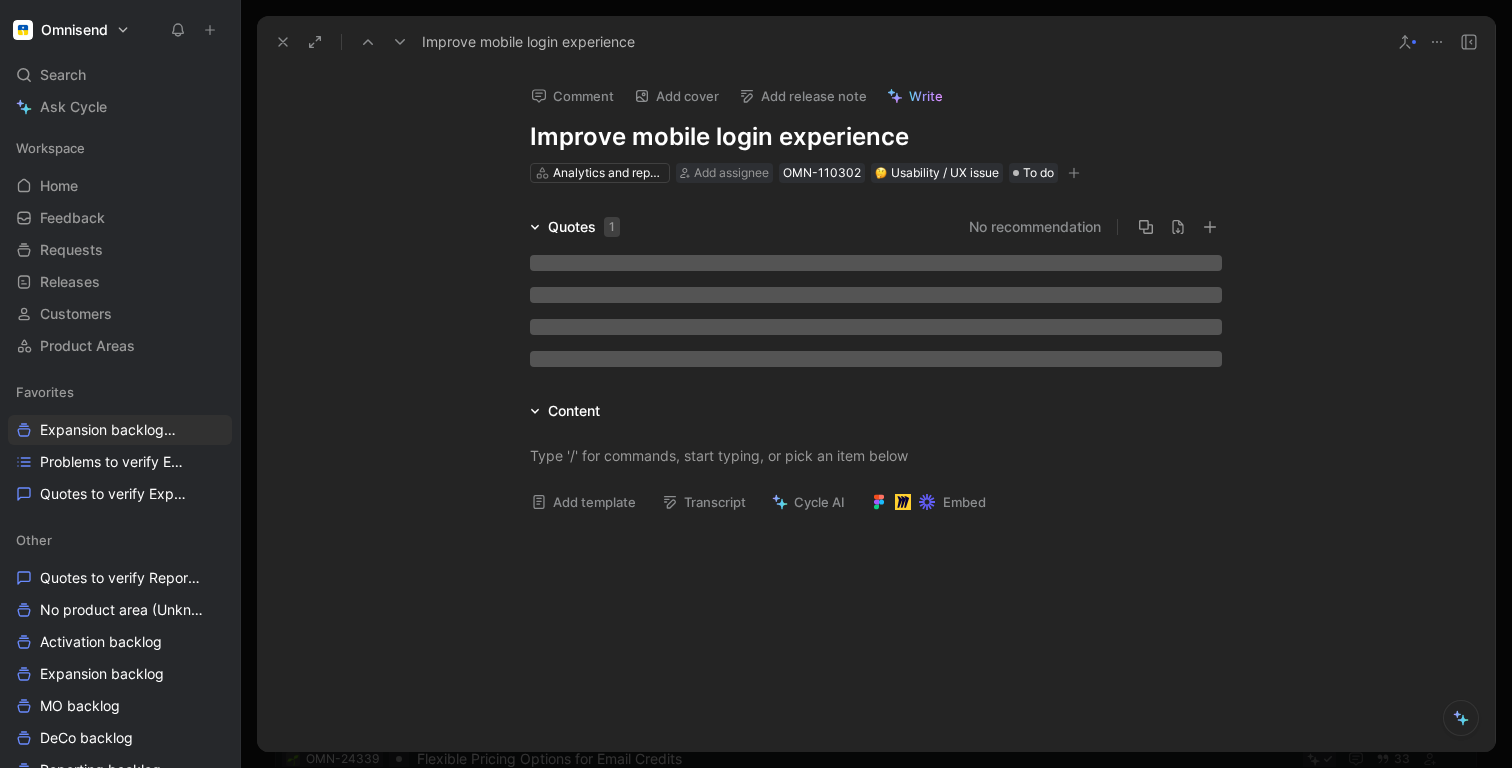 click on "1" at bounding box center [612, 227] 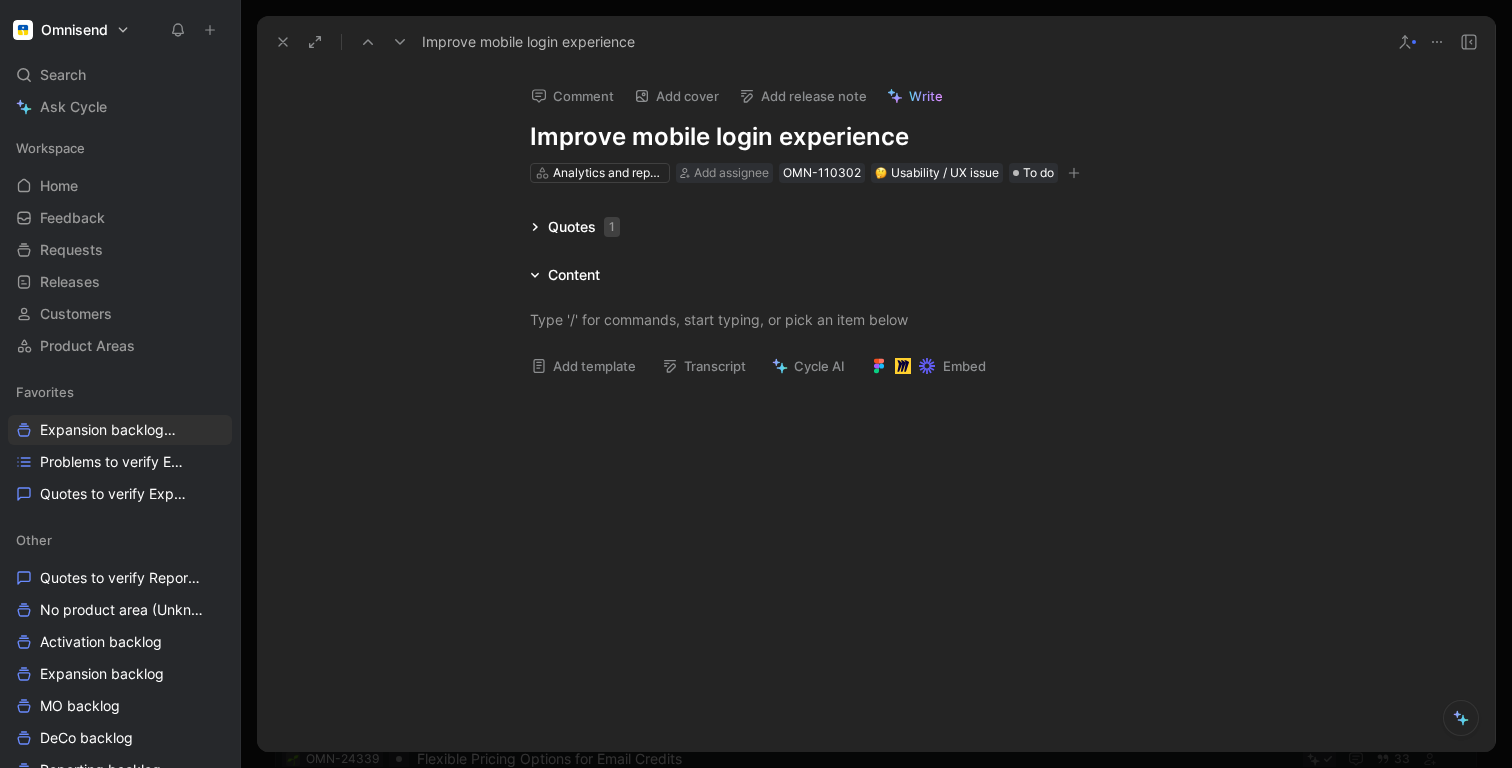 click on "1" at bounding box center [612, 227] 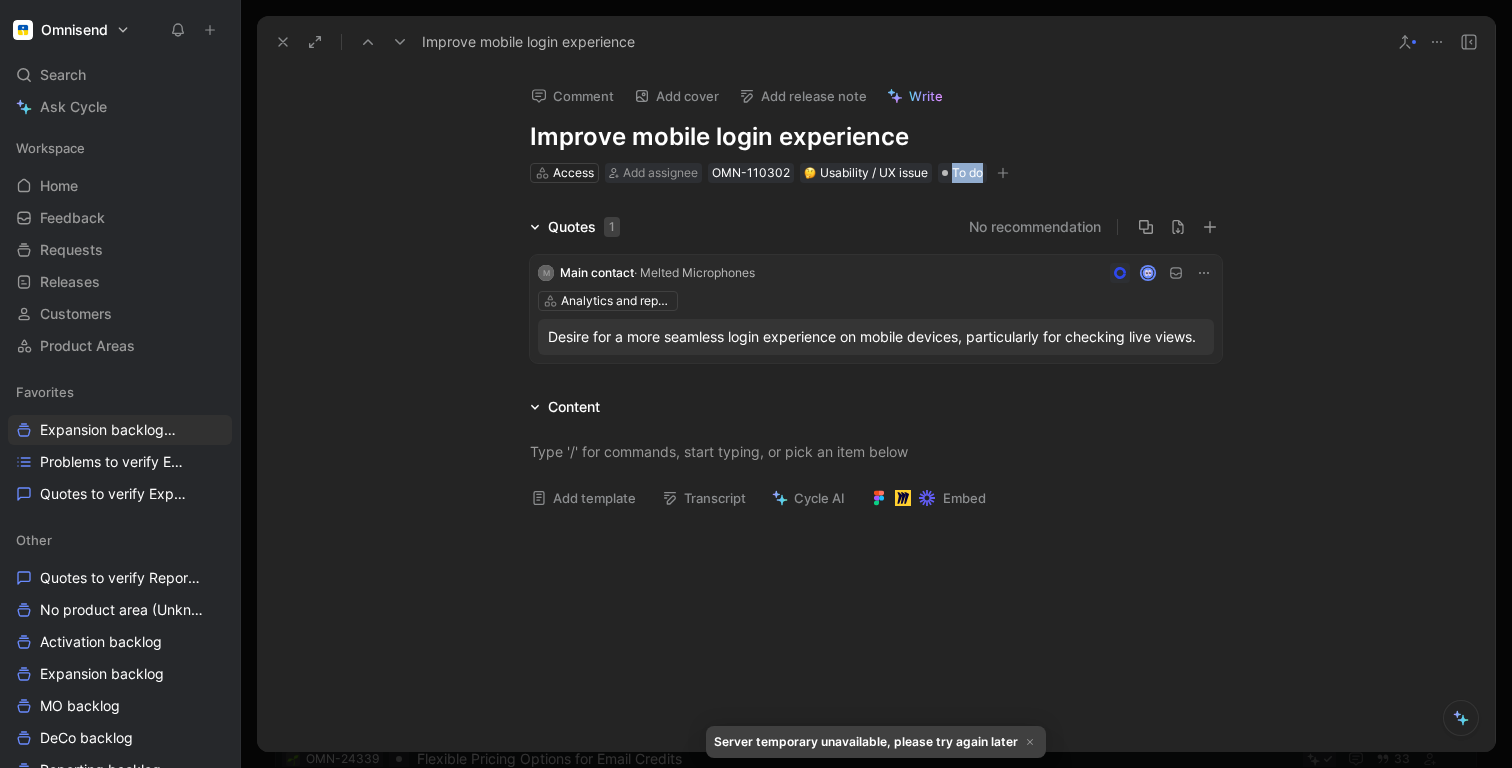 drag, startPoint x: 935, startPoint y: 171, endPoint x: 898, endPoint y: 222, distance: 63.007935 